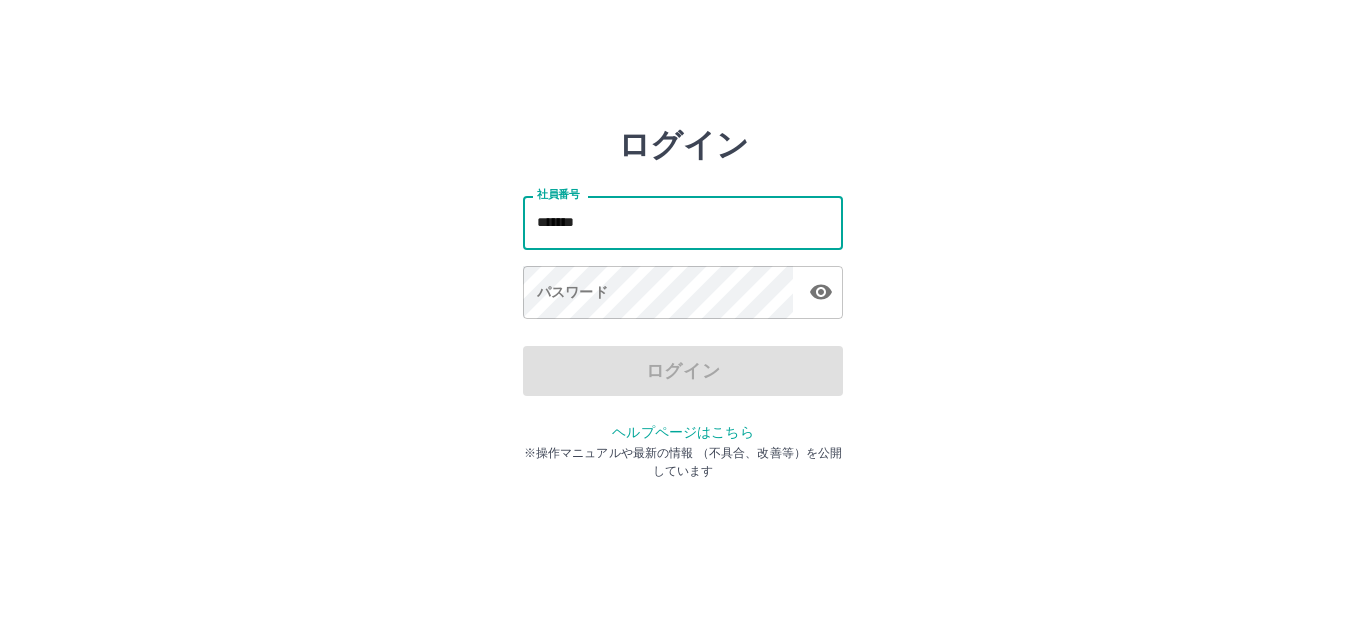 scroll, scrollTop: 0, scrollLeft: 0, axis: both 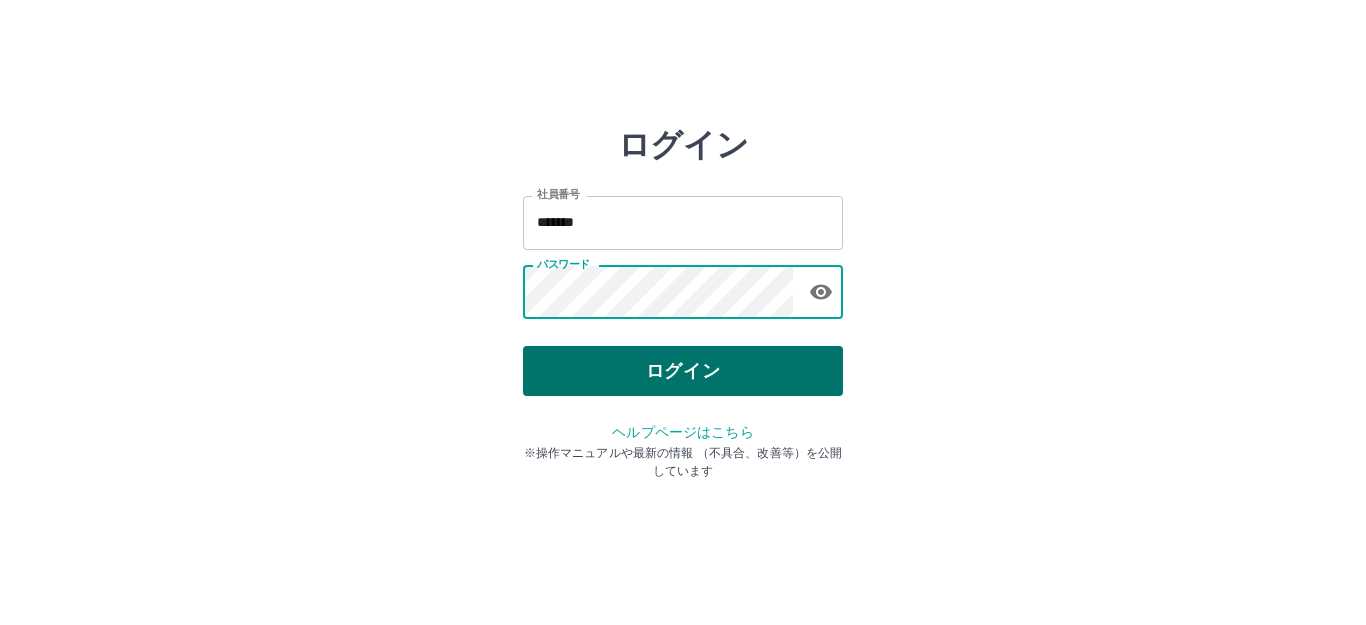 click on "ログイン" at bounding box center (683, 371) 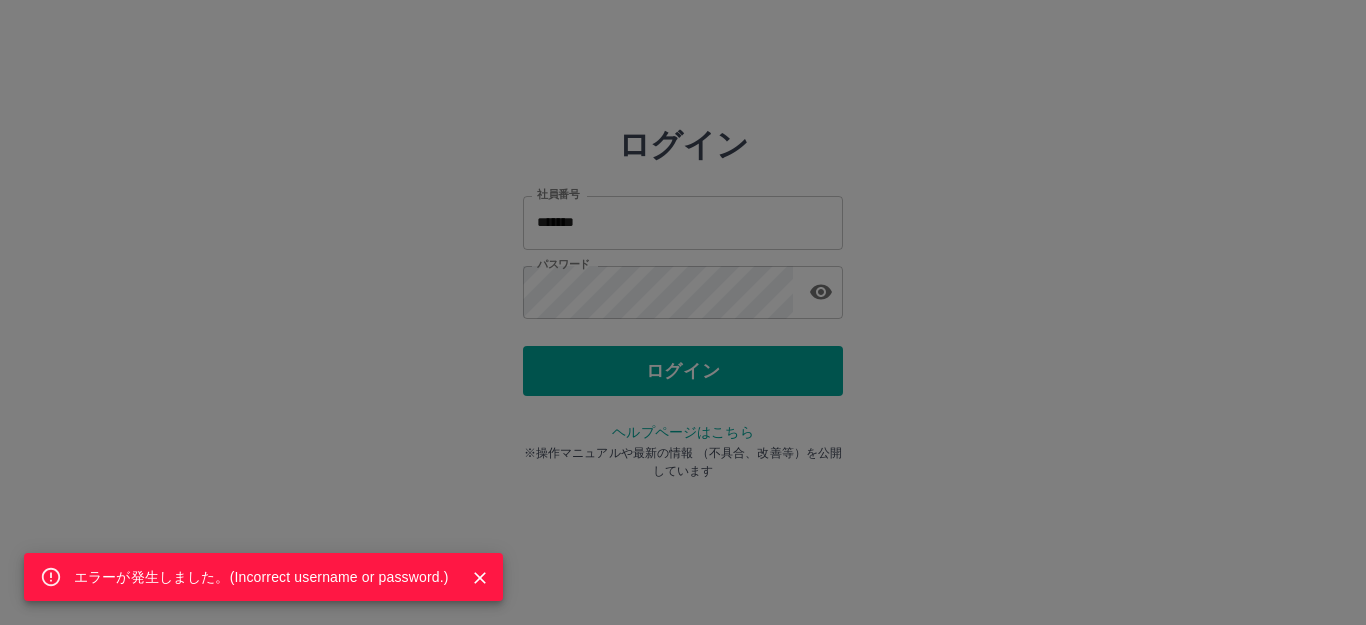 click on "エラーが発生しました。( Incorrect username or password. )" at bounding box center [683, 312] 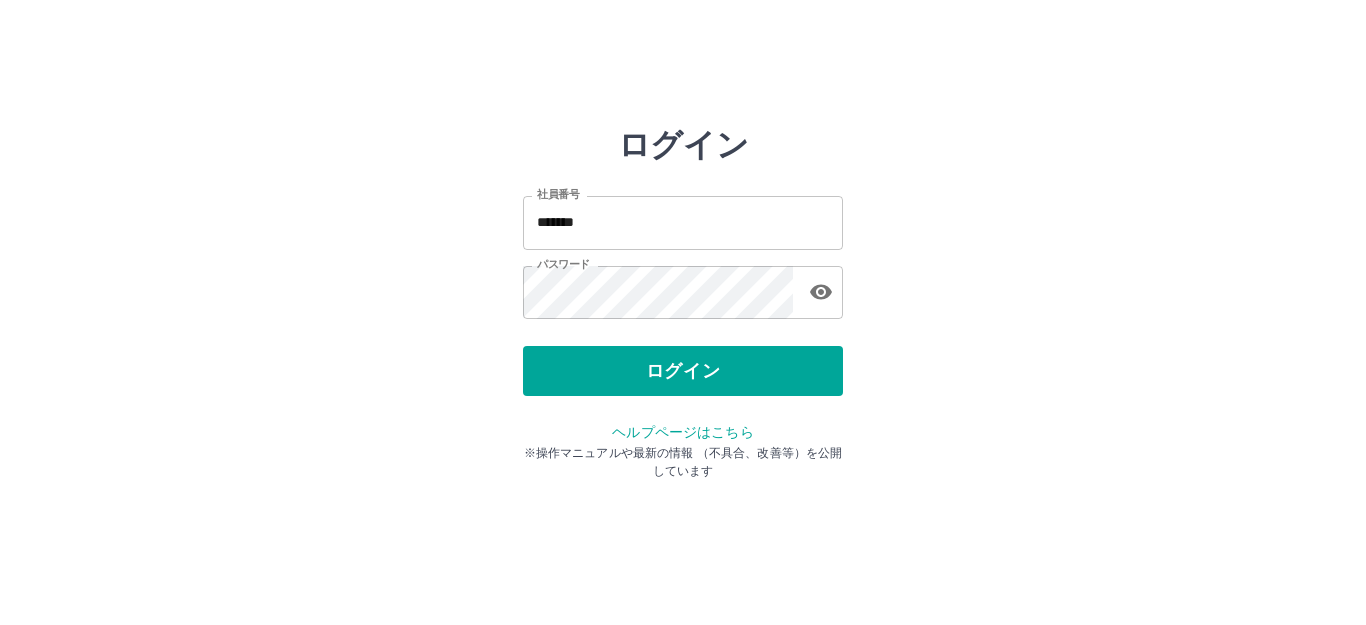 click 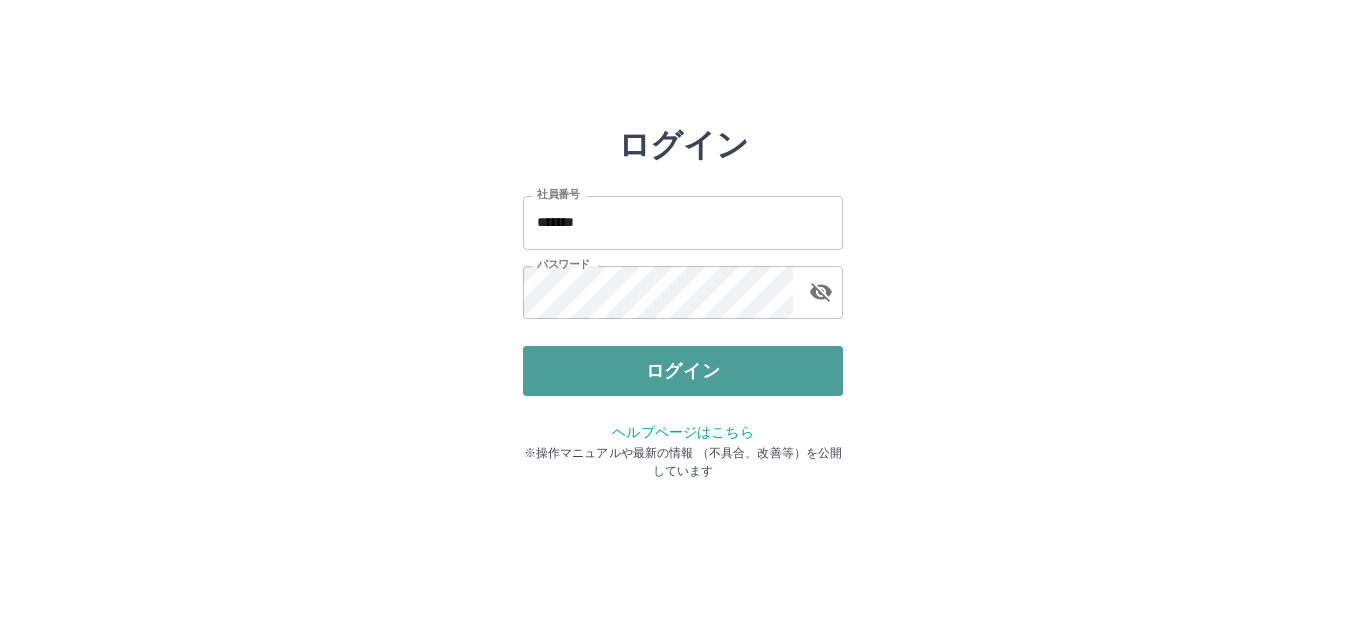 click on "ログイン" at bounding box center [683, 371] 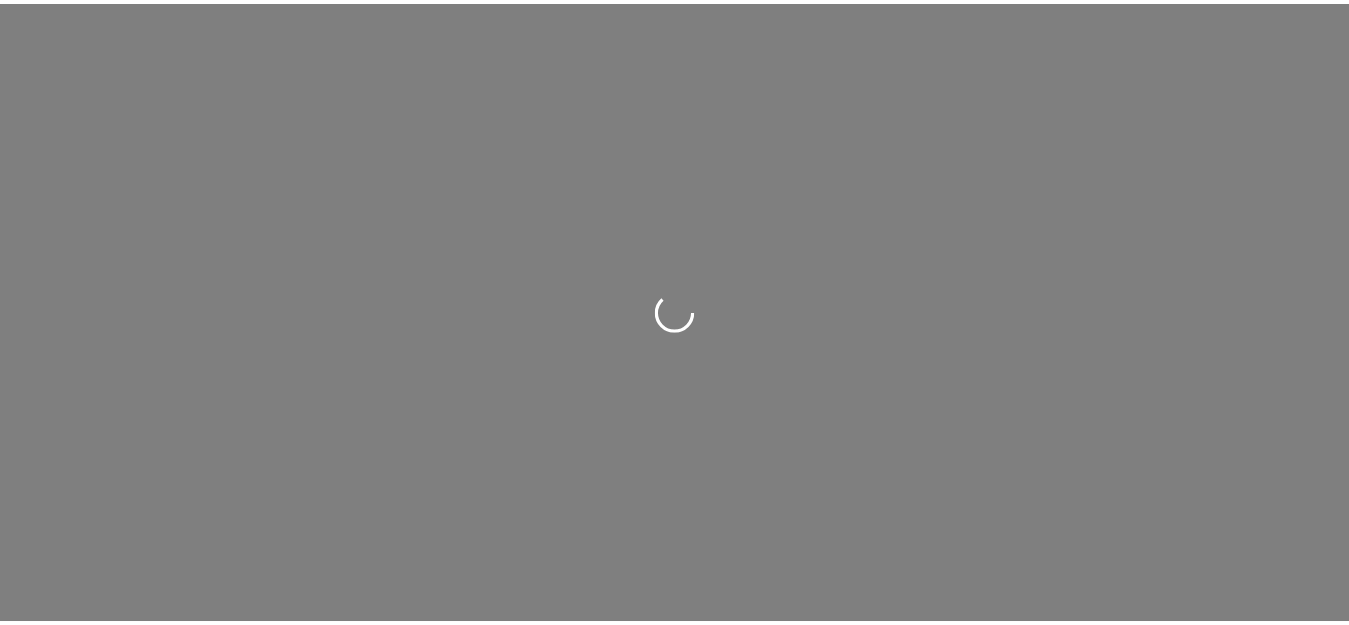 scroll, scrollTop: 0, scrollLeft: 0, axis: both 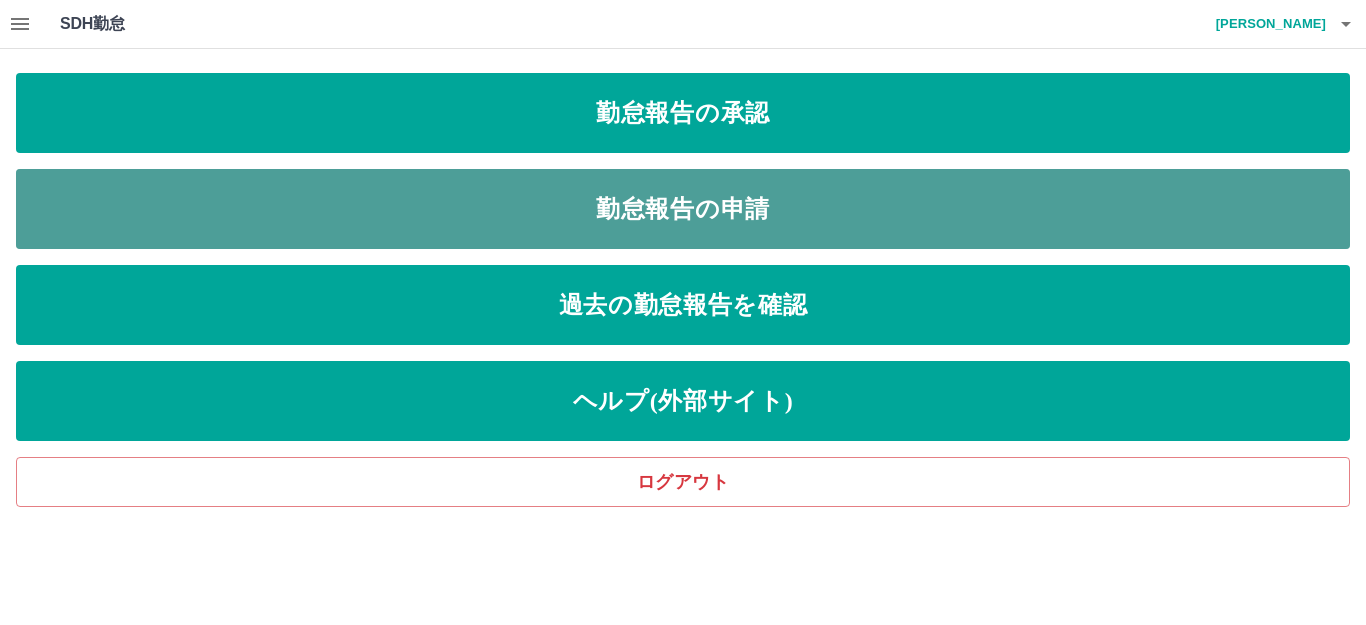 click on "勤怠報告の申請" at bounding box center (683, 209) 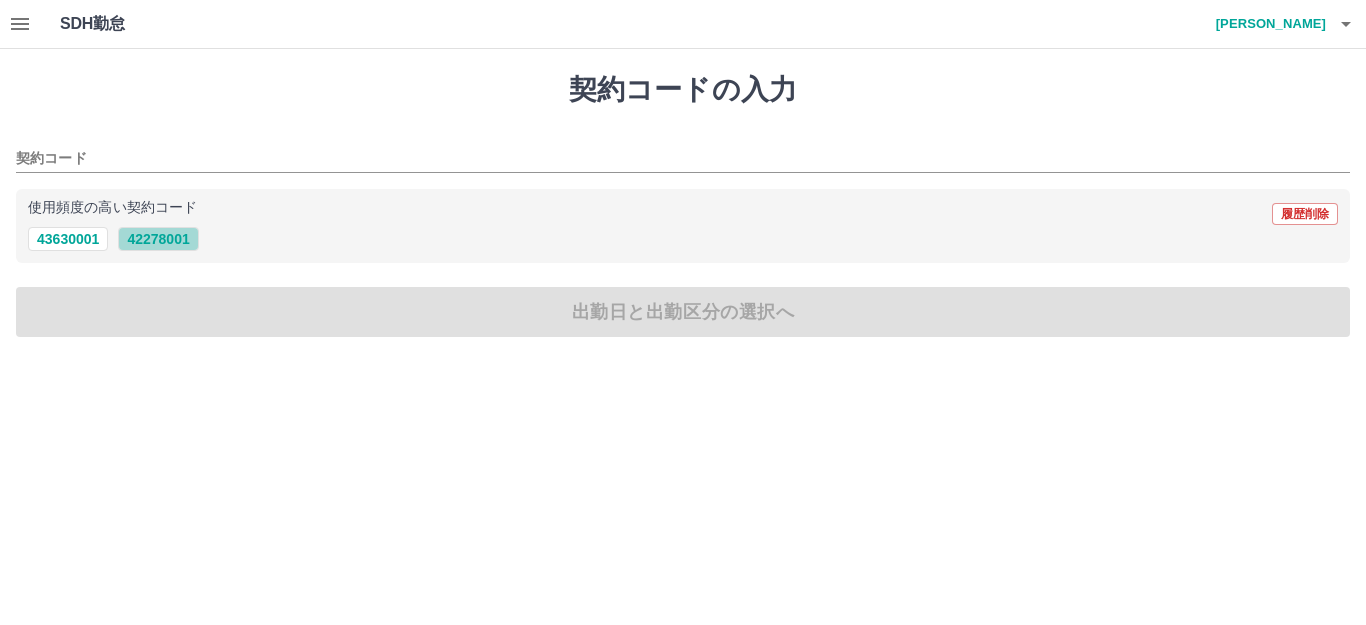 click on "42278001" at bounding box center [158, 239] 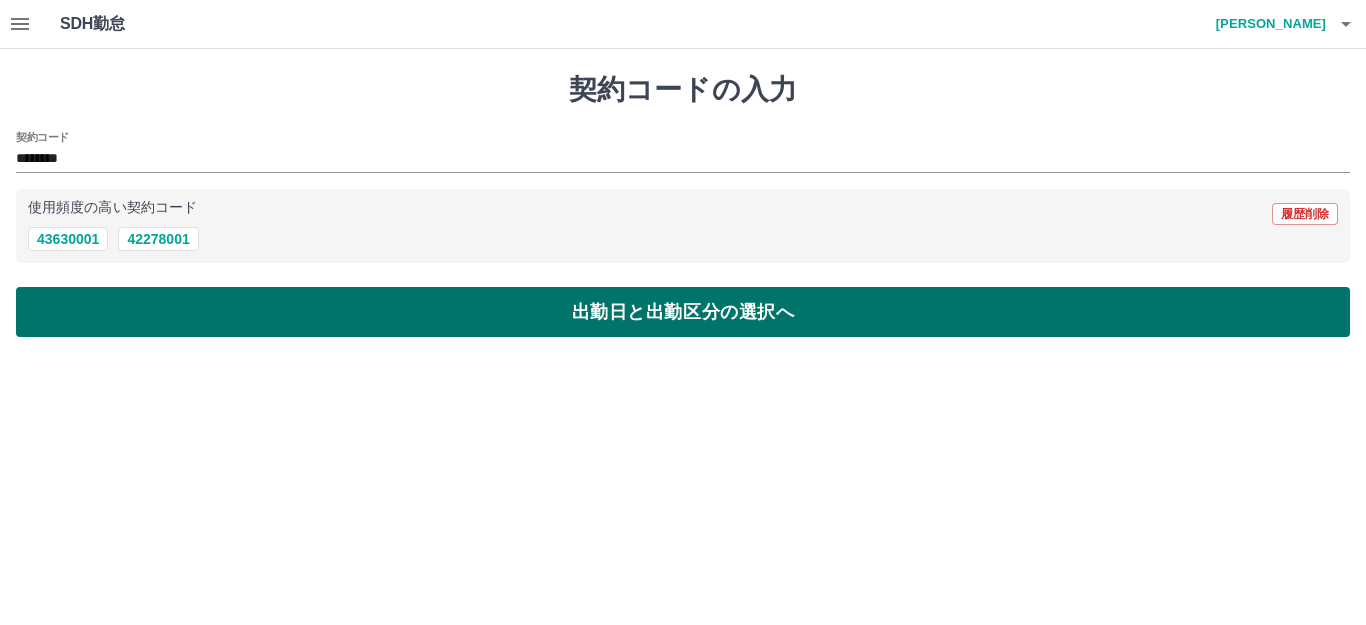 click on "出勤日と出勤区分の選択へ" at bounding box center (683, 312) 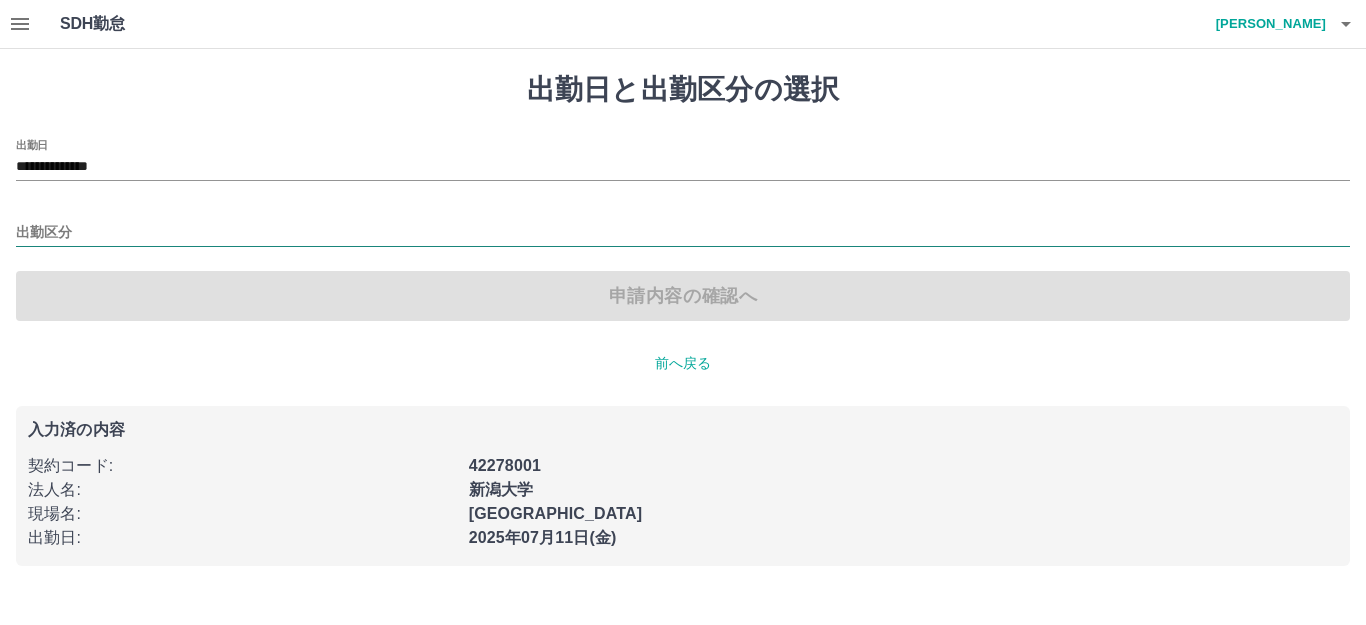 click on "出勤区分" at bounding box center (683, 233) 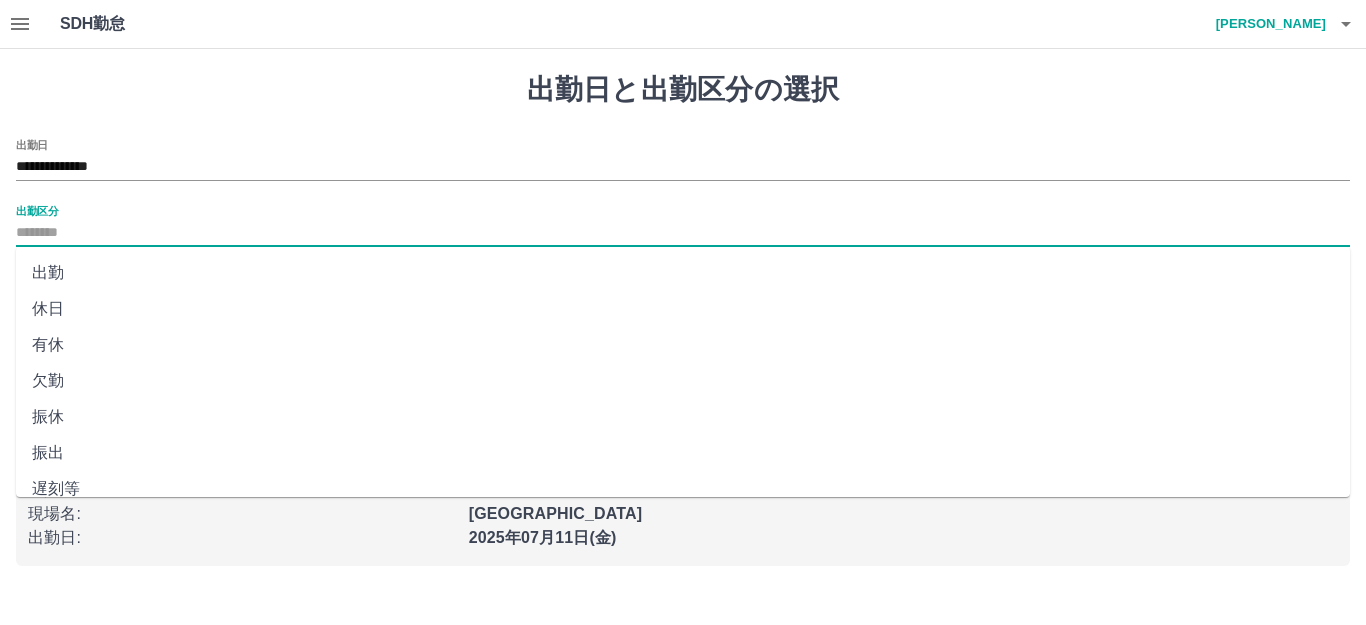 click on "出勤" at bounding box center (683, 273) 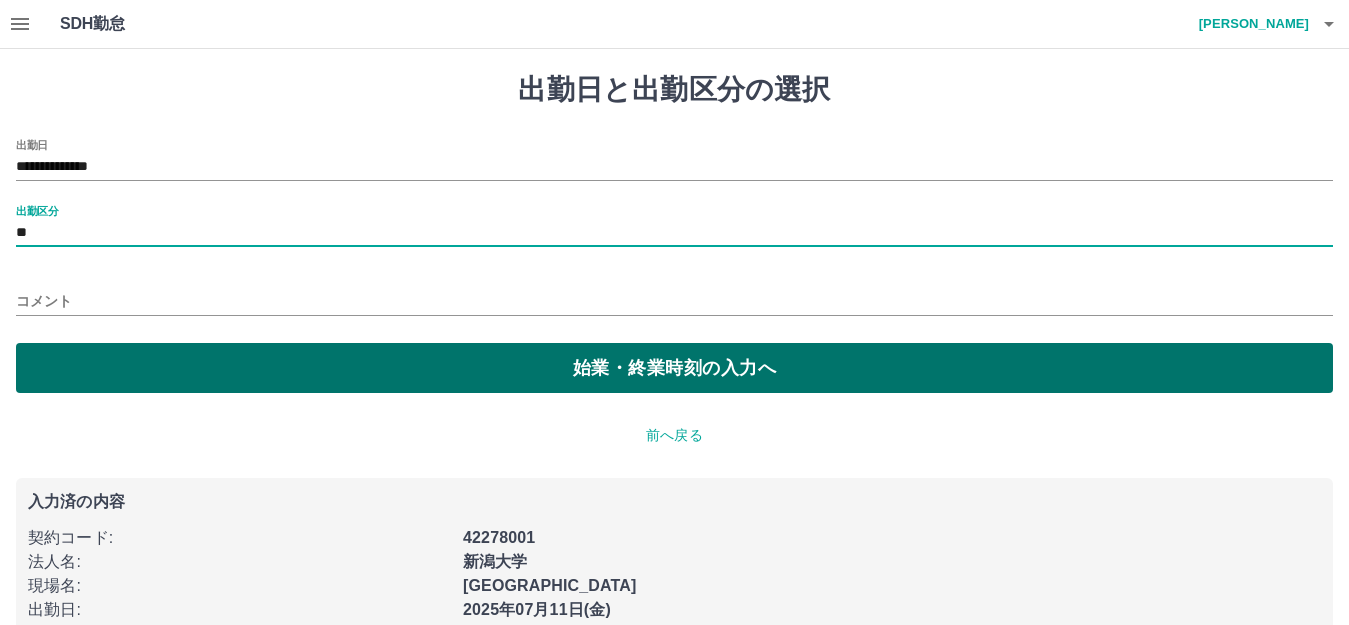click on "始業・終業時刻の入力へ" at bounding box center [674, 368] 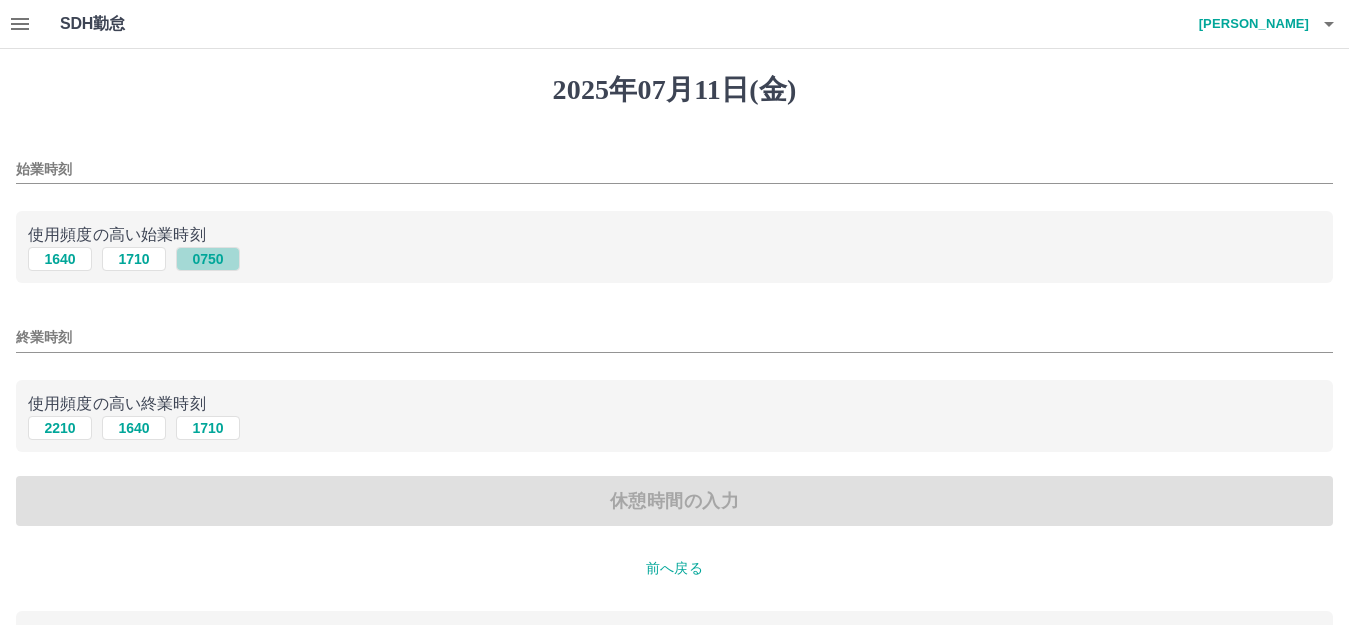 click on "0750" at bounding box center [208, 259] 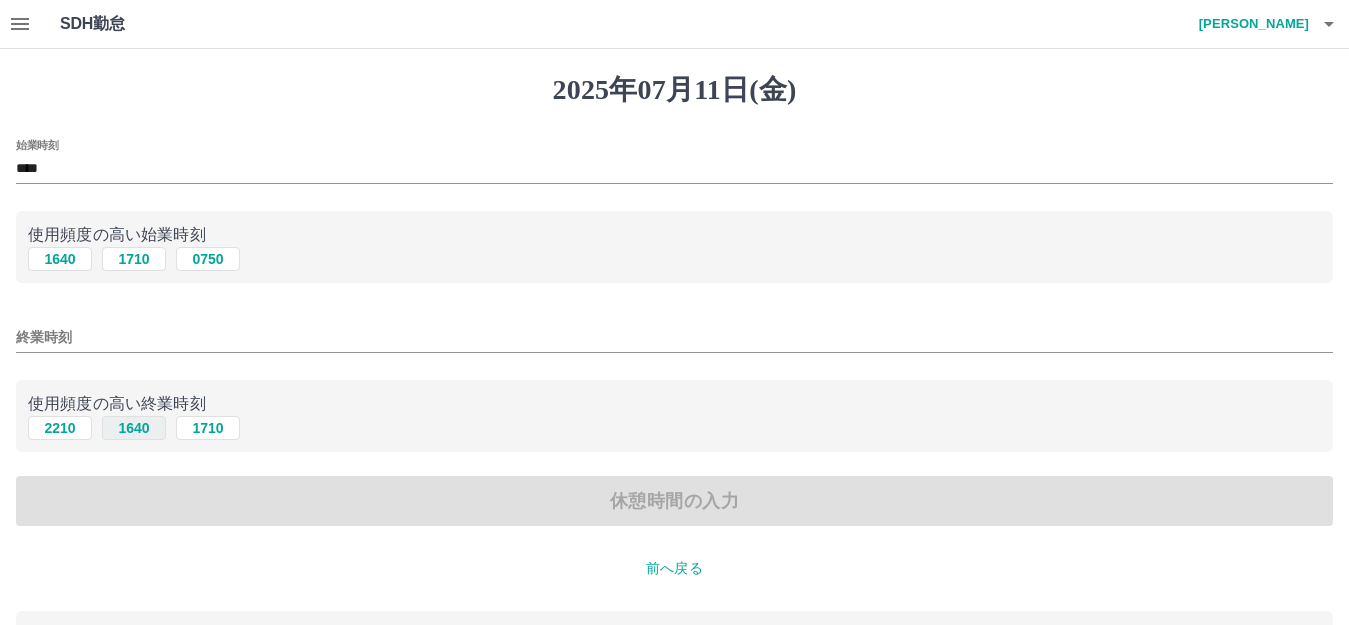 click on "1640" at bounding box center (134, 428) 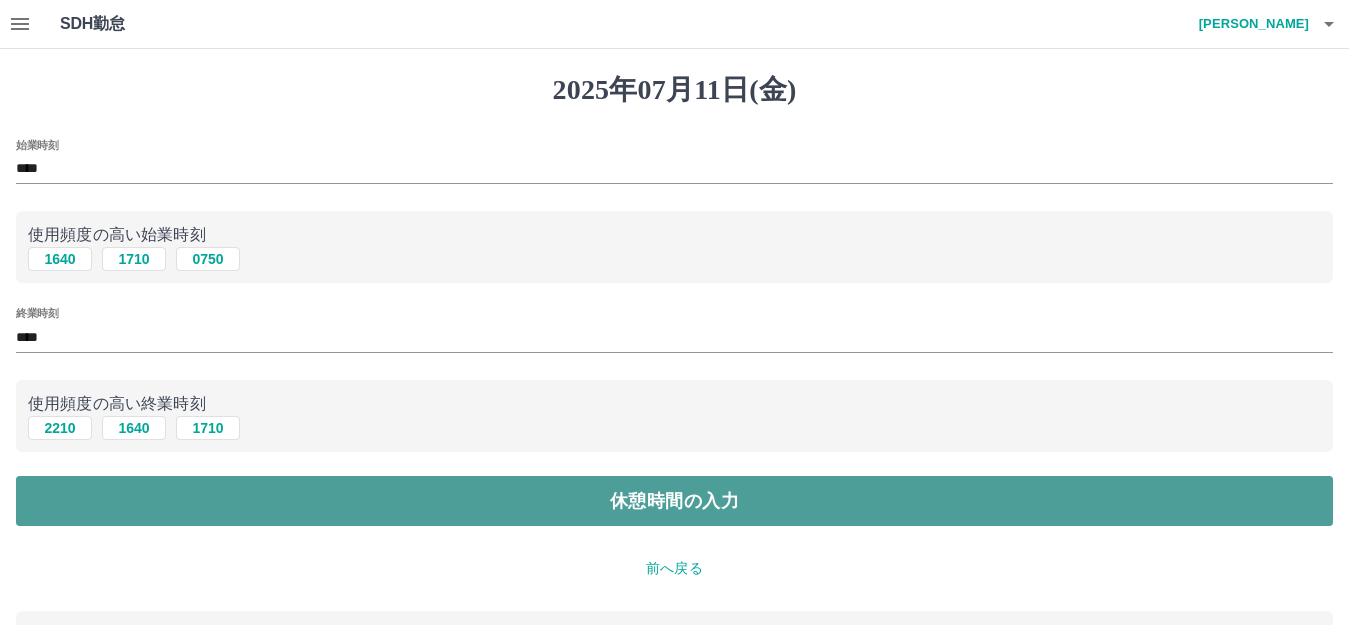 click on "休憩時間の入力" at bounding box center [674, 501] 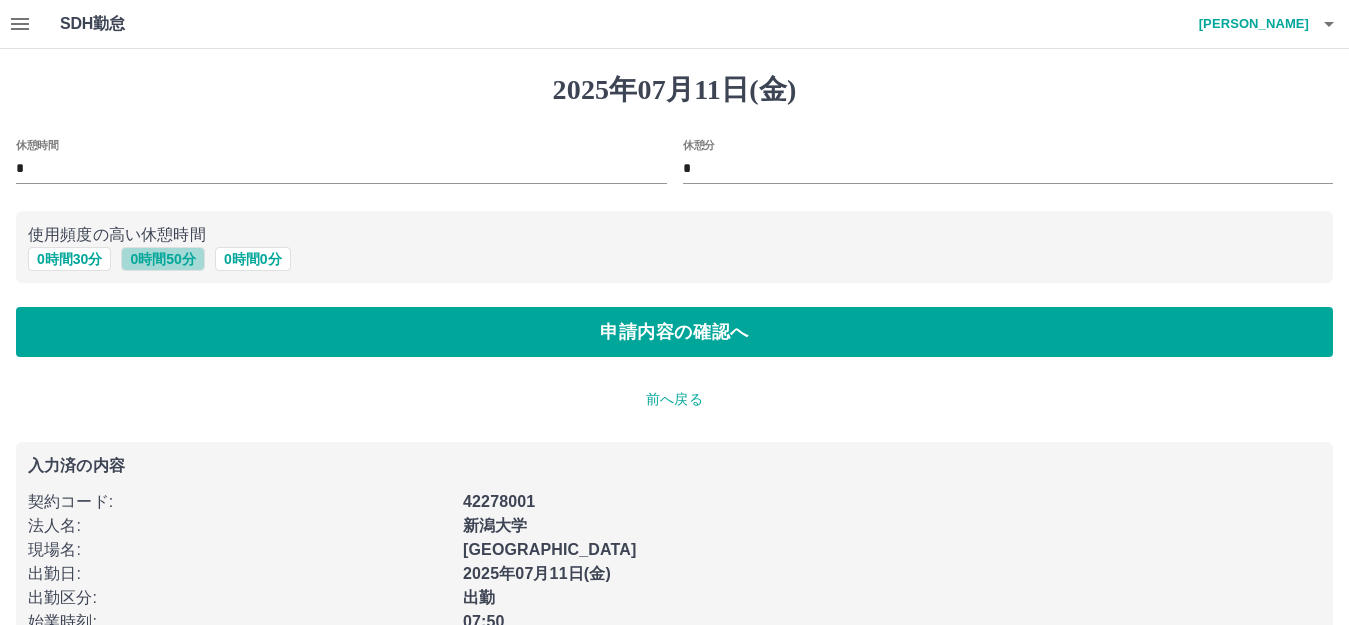 click on "0 時間 50 分" at bounding box center [162, 259] 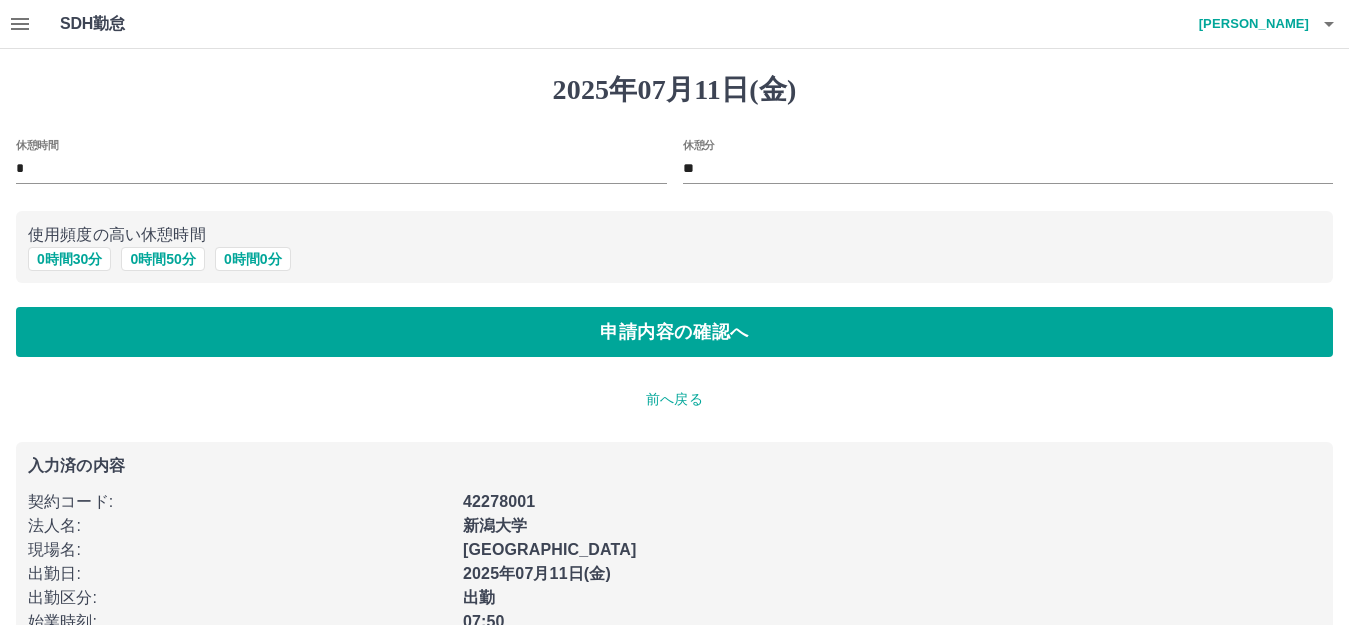click on "休憩時間 * 休憩分 ** 使用頻度の高い休憩時間 0 時間 30 分 0 時間 50 分 0 時間 0 分 申請内容の確認へ" at bounding box center (674, 248) 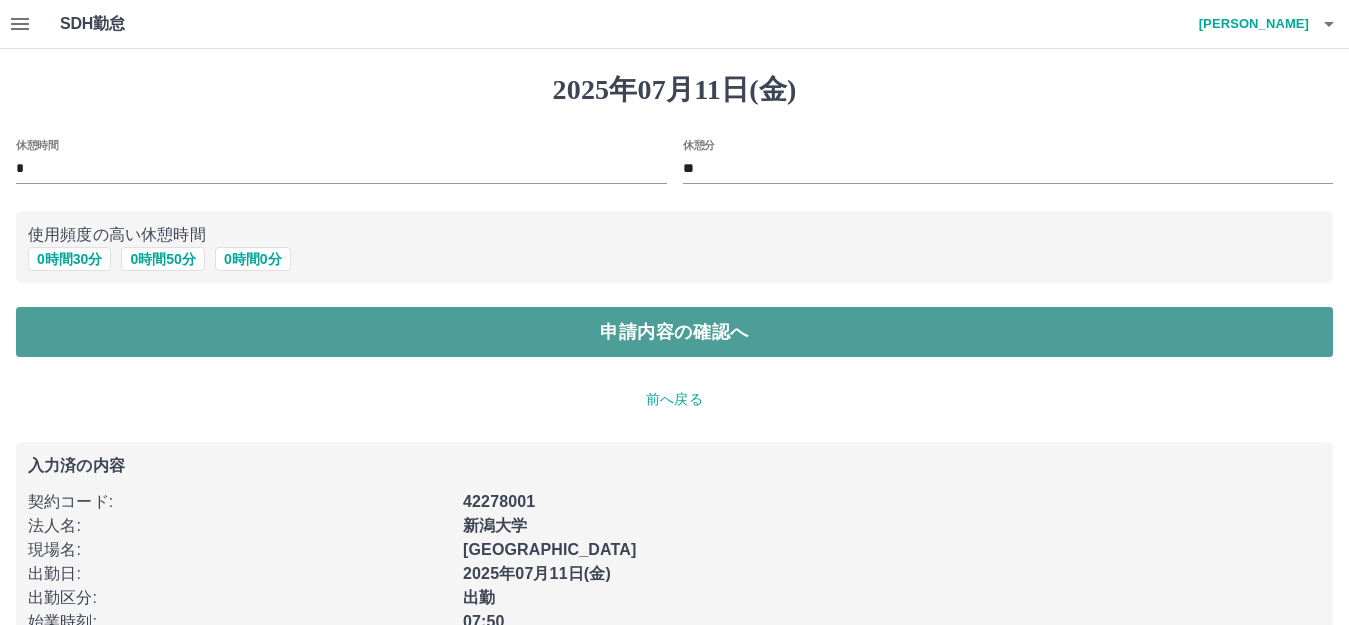 click on "申請内容の確認へ" at bounding box center [674, 332] 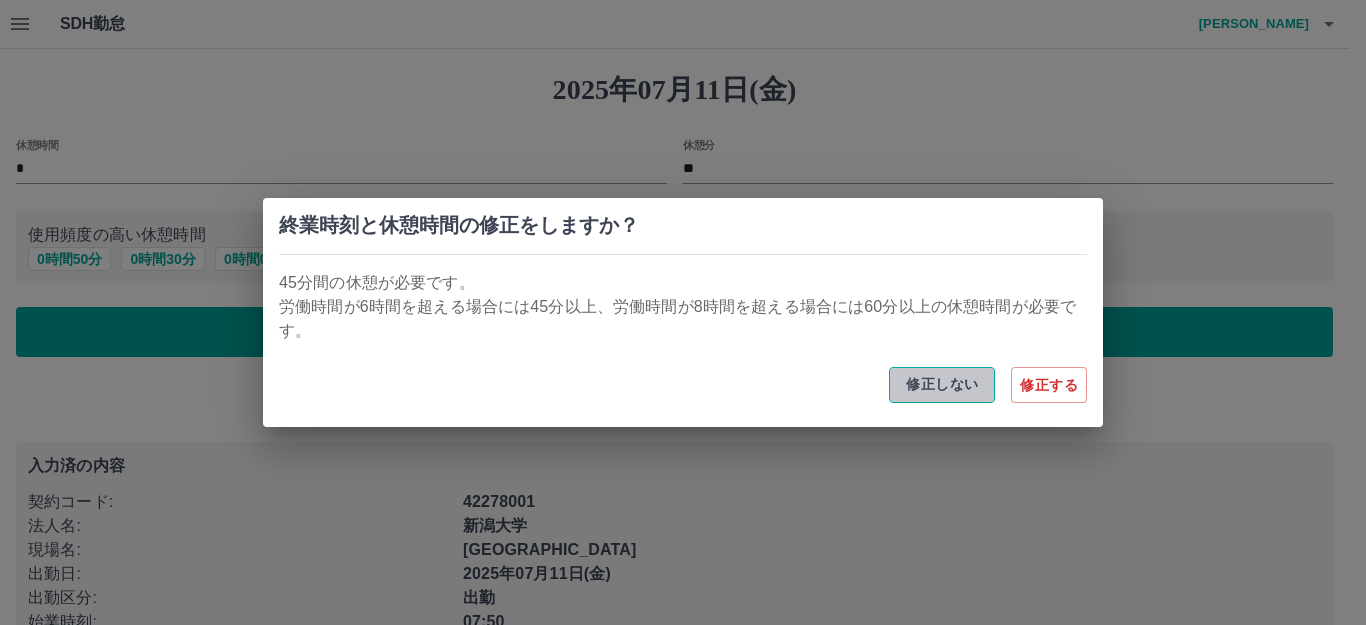 click on "修正しない" at bounding box center (942, 385) 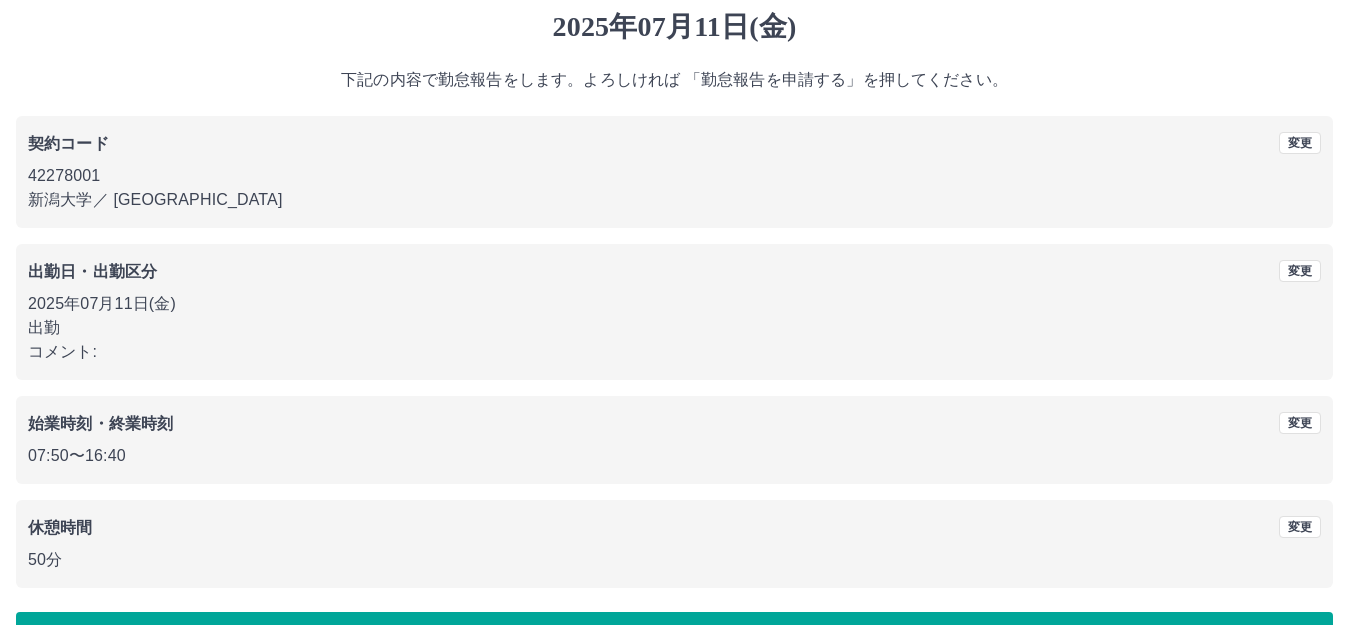 scroll, scrollTop: 124, scrollLeft: 0, axis: vertical 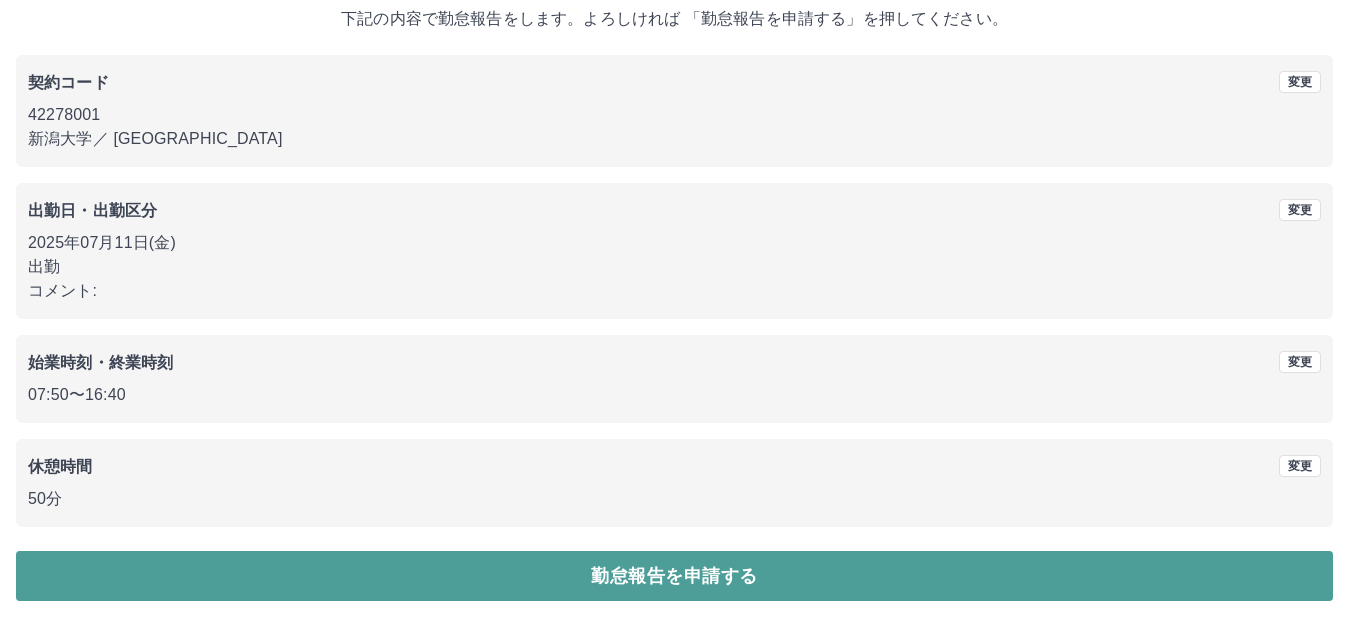 click on "勤怠報告を申請する" at bounding box center (674, 576) 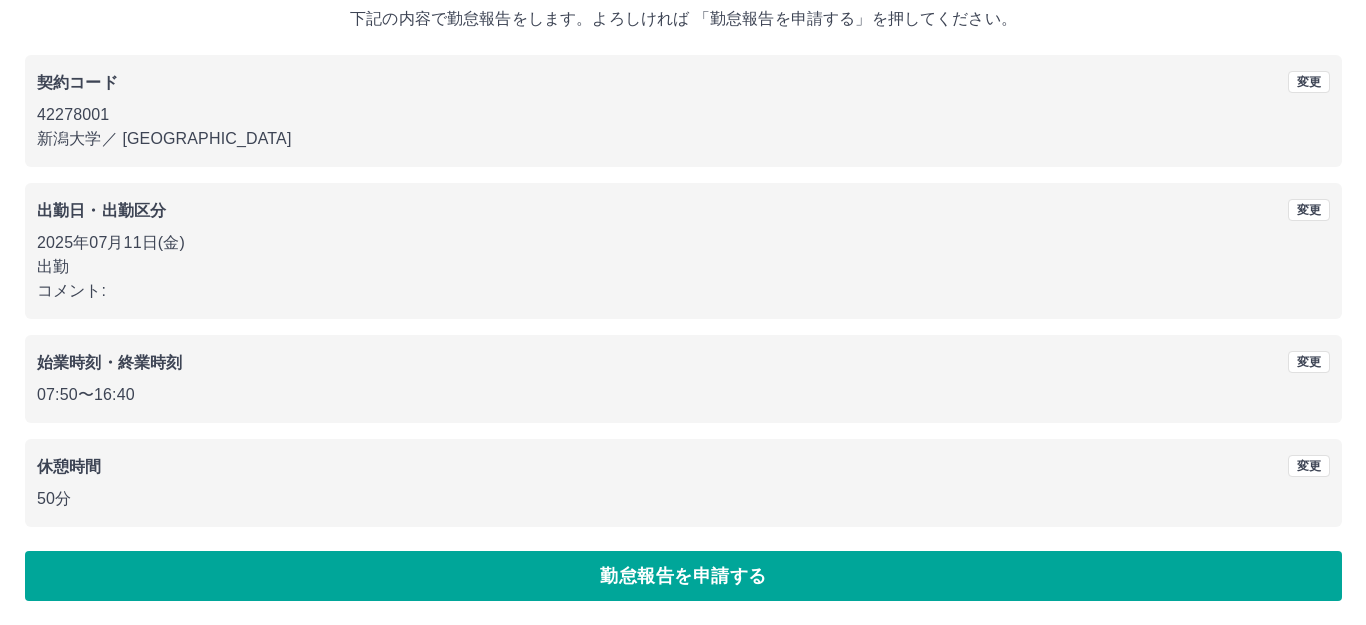 scroll, scrollTop: 0, scrollLeft: 0, axis: both 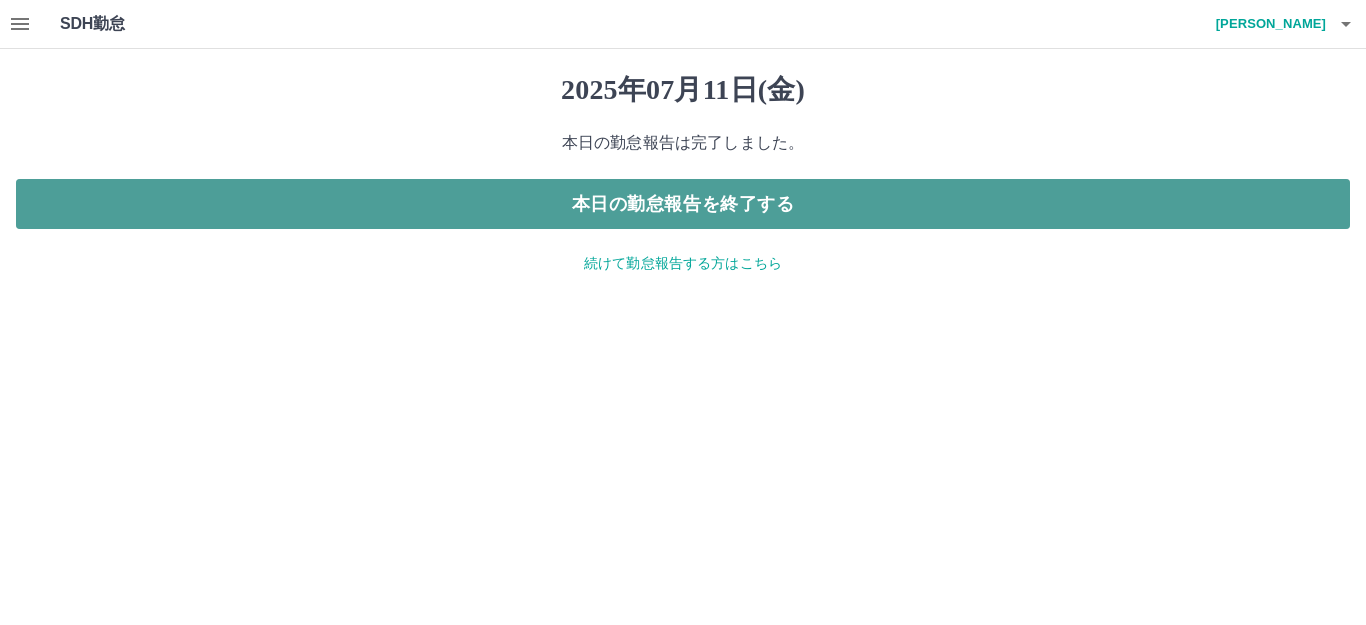 click on "本日の勤怠報告を終了する" at bounding box center (683, 204) 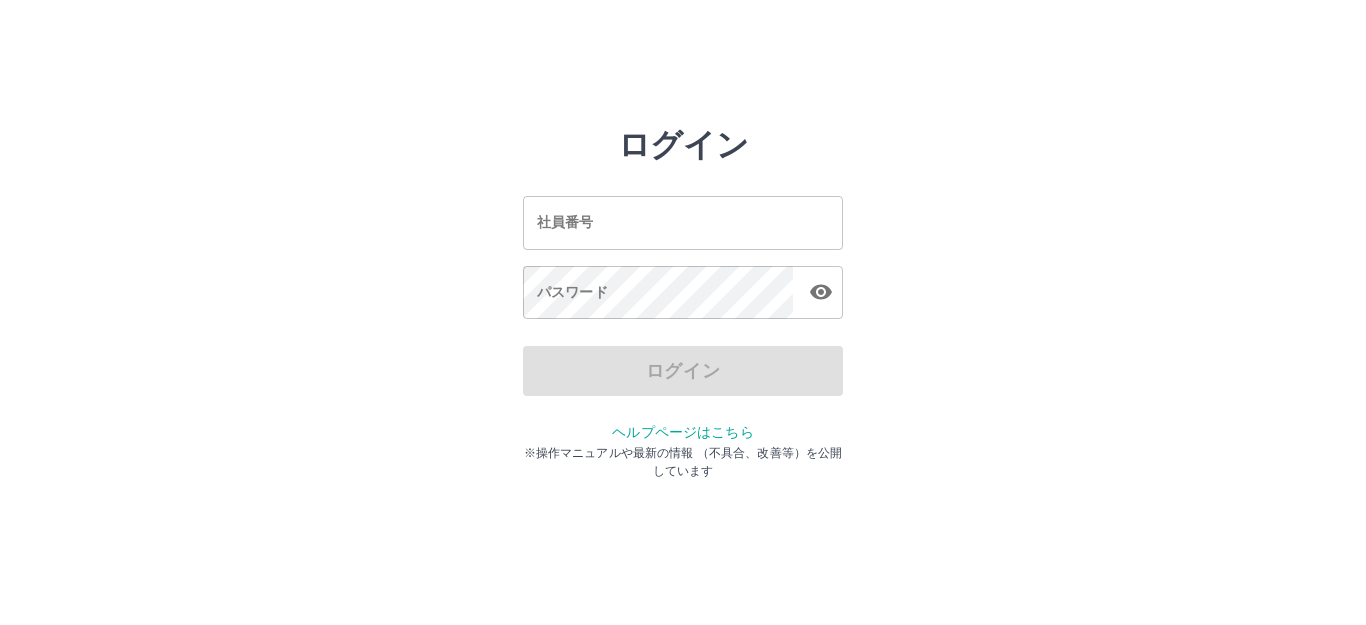 scroll, scrollTop: 0, scrollLeft: 0, axis: both 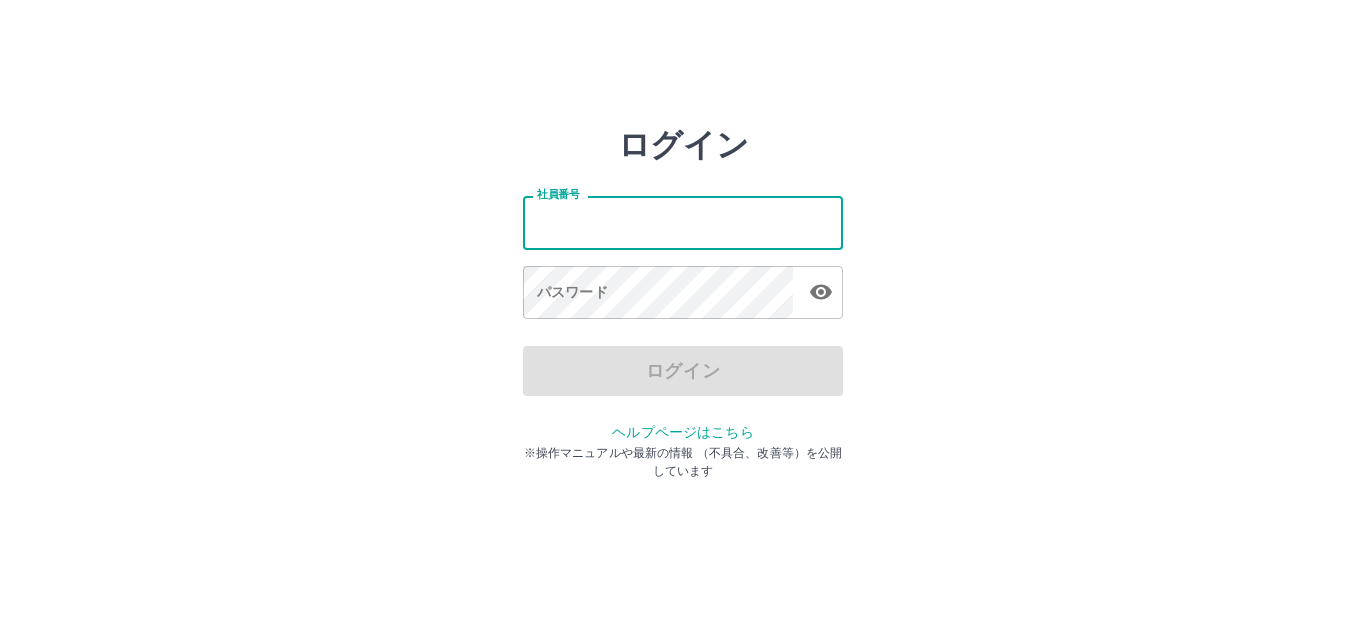 type on "*******" 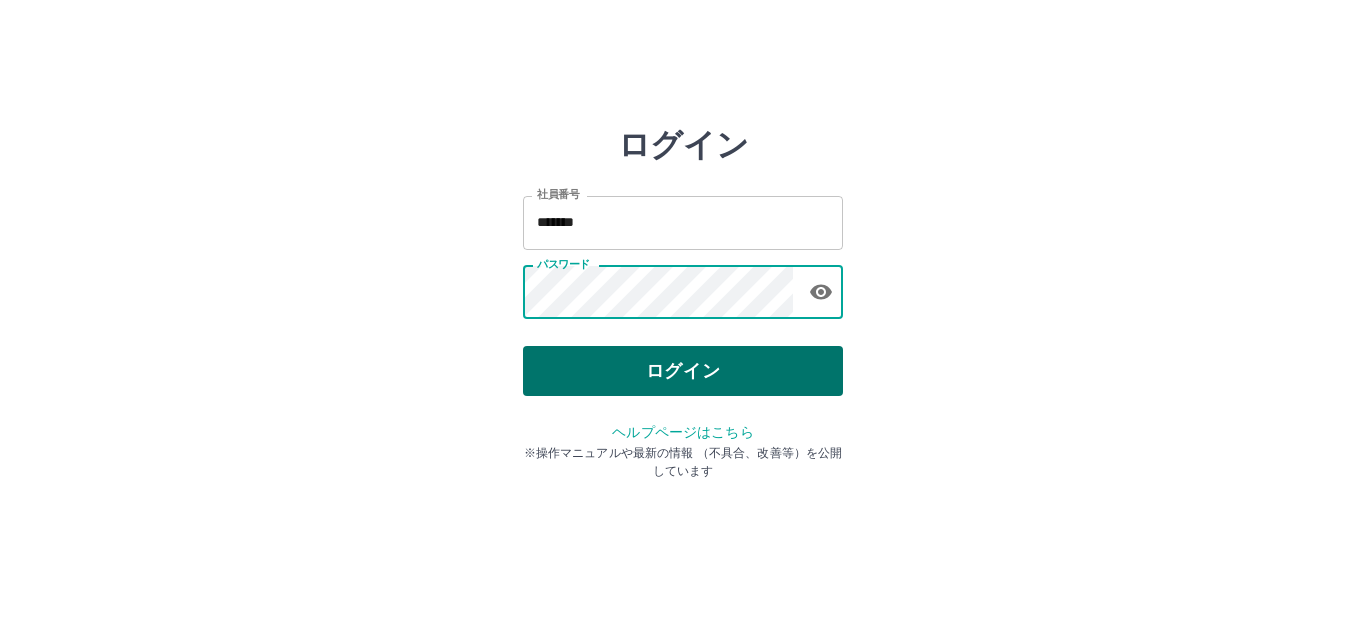 click on "ログイン" at bounding box center [683, 371] 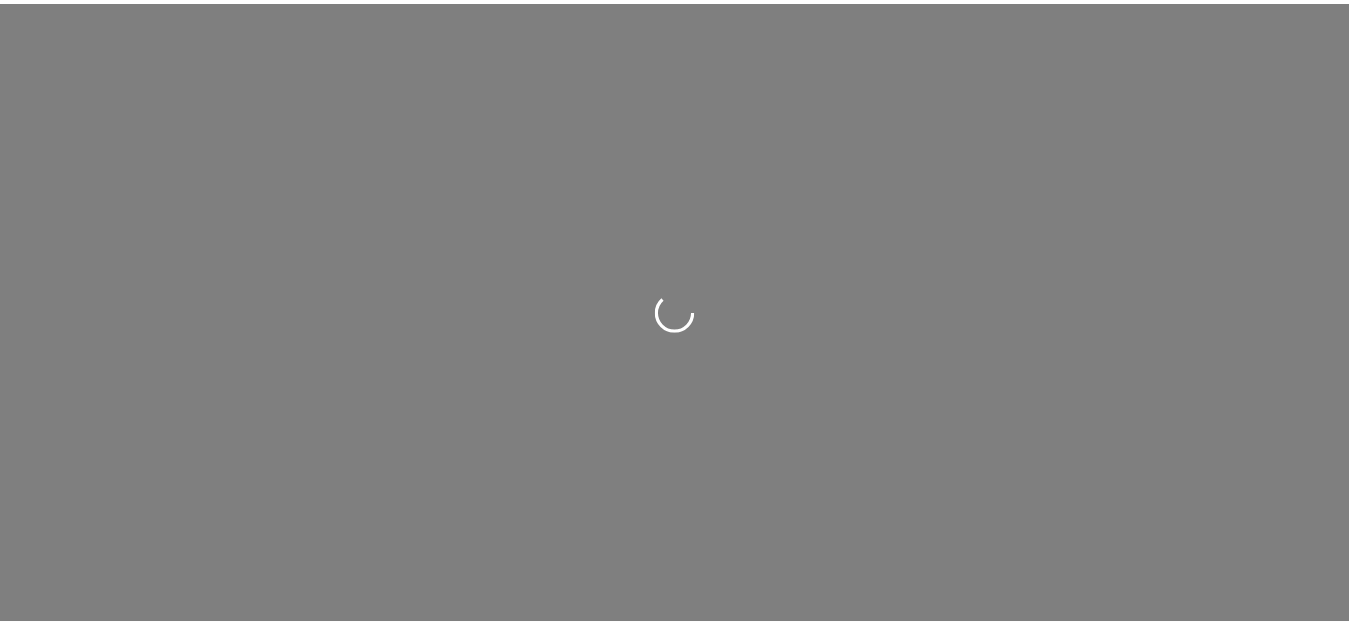 scroll, scrollTop: 0, scrollLeft: 0, axis: both 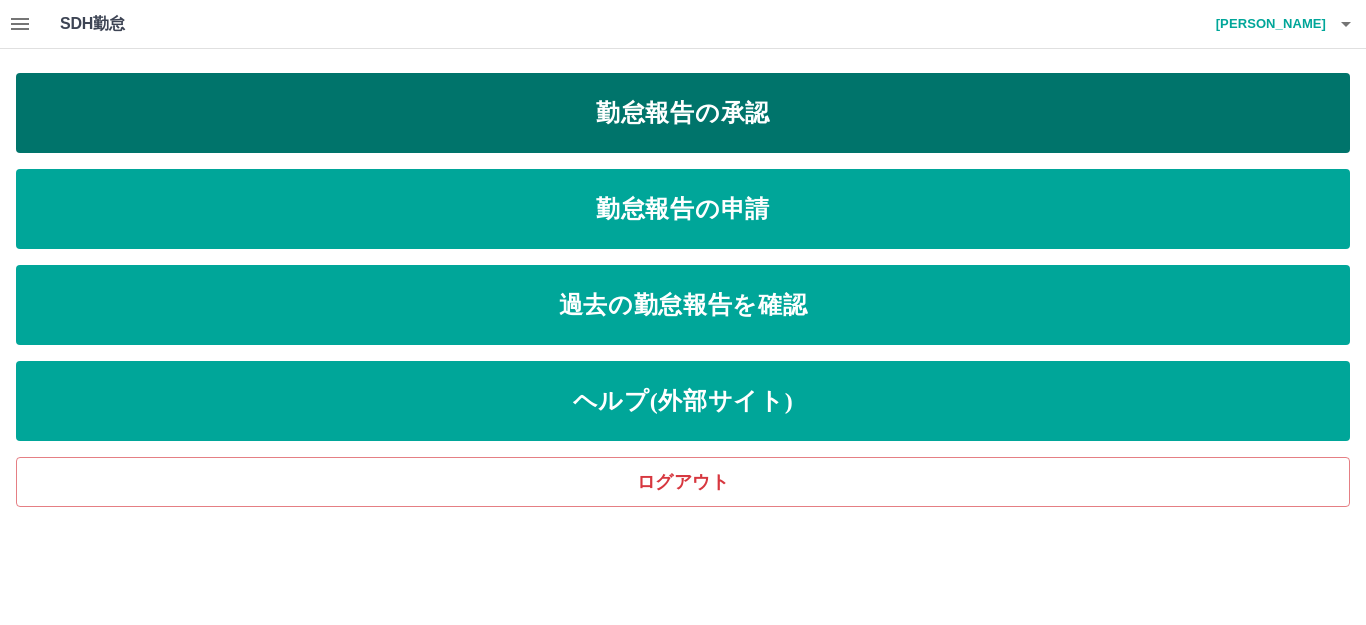click on "勤怠報告の承認" at bounding box center [683, 113] 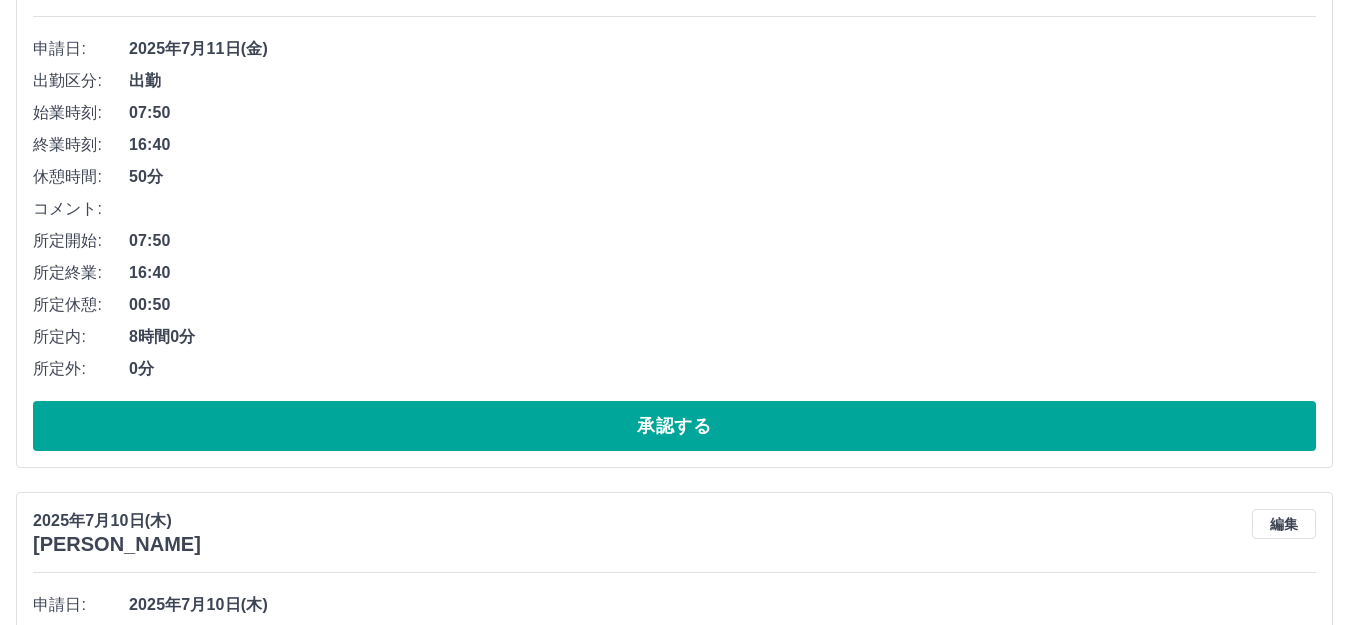 scroll, scrollTop: 200, scrollLeft: 0, axis: vertical 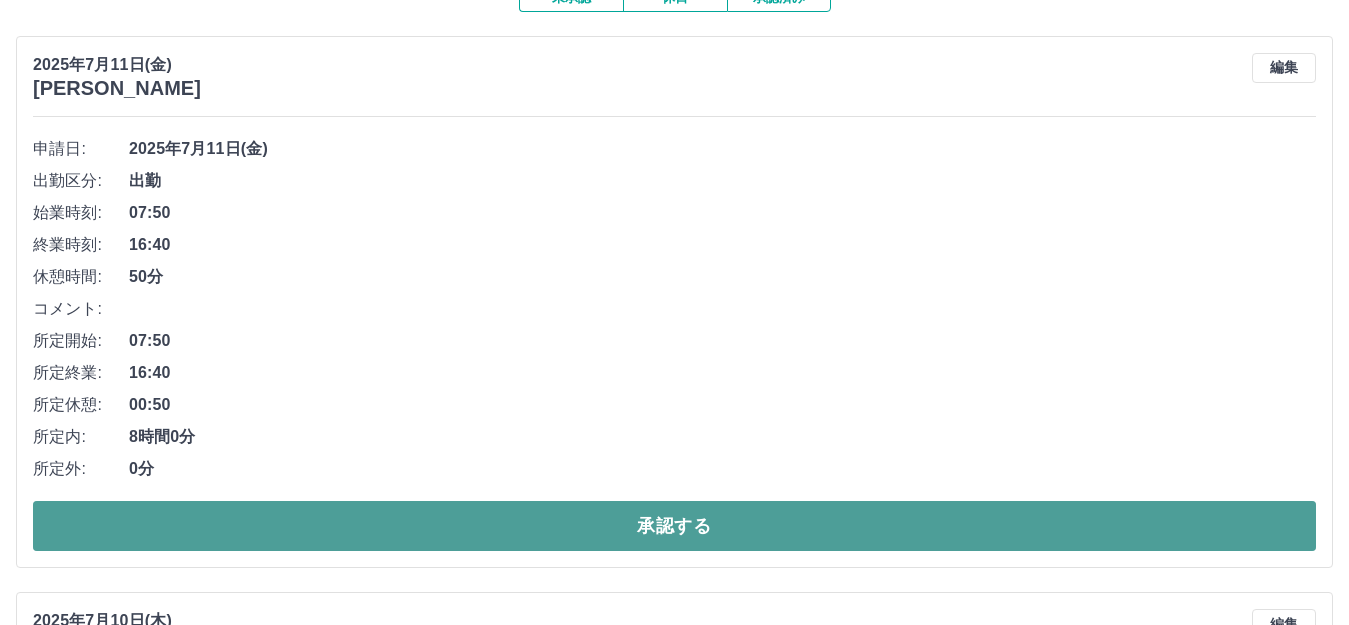 click on "承認する" at bounding box center [674, 526] 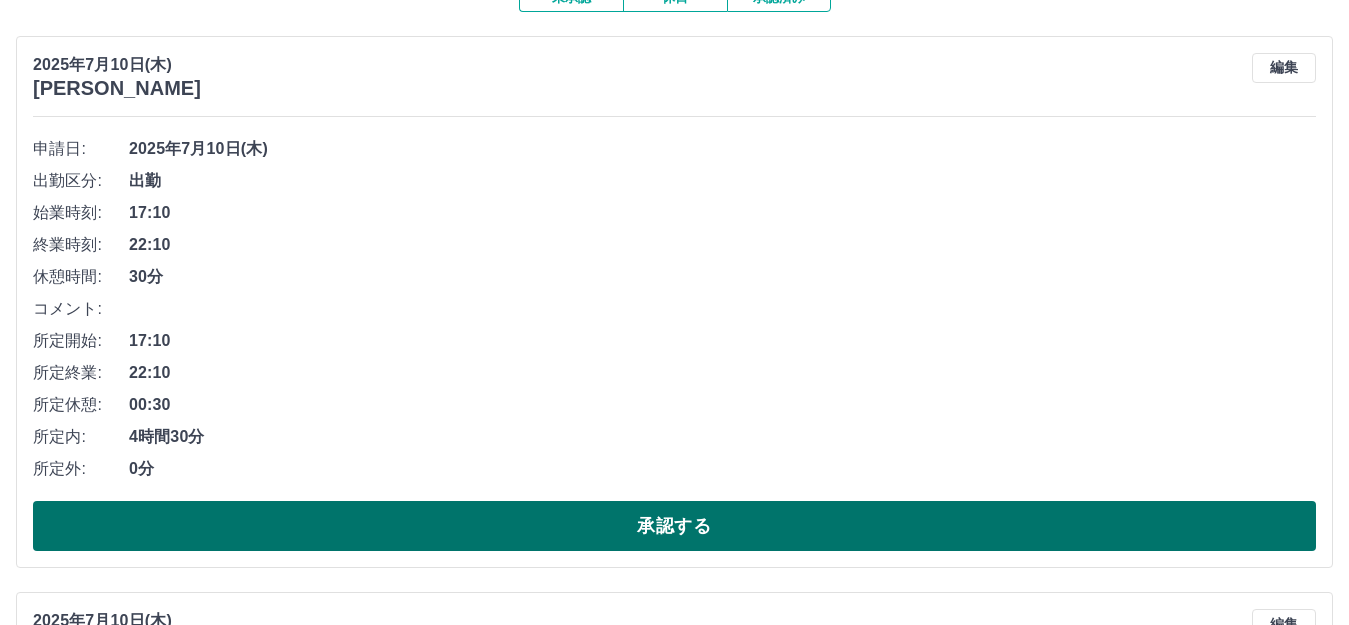 click on "承認する" at bounding box center [674, 526] 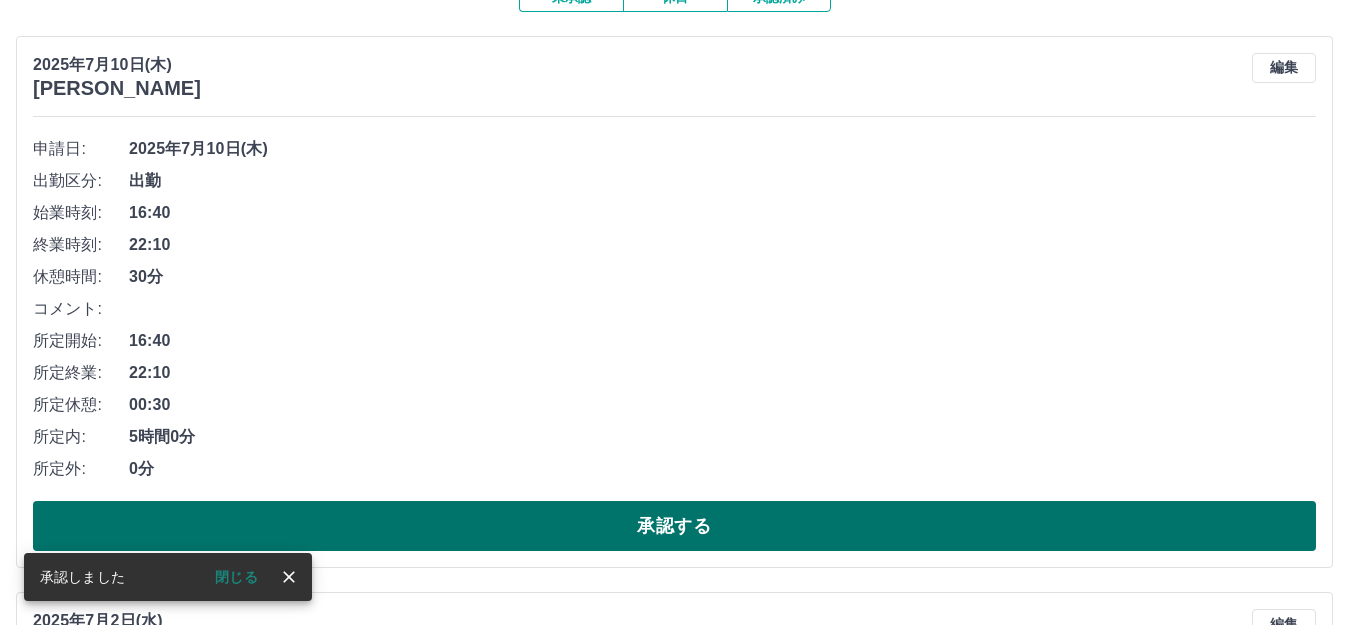 click on "承認する" at bounding box center (674, 526) 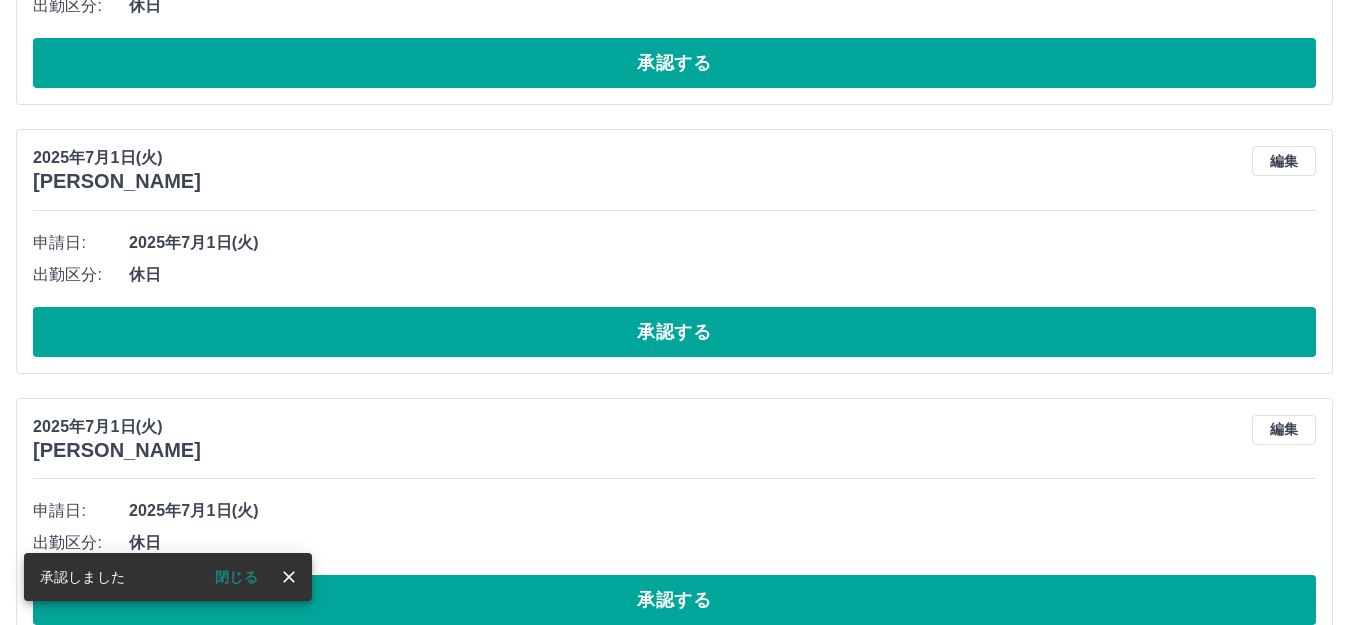 scroll, scrollTop: 823, scrollLeft: 0, axis: vertical 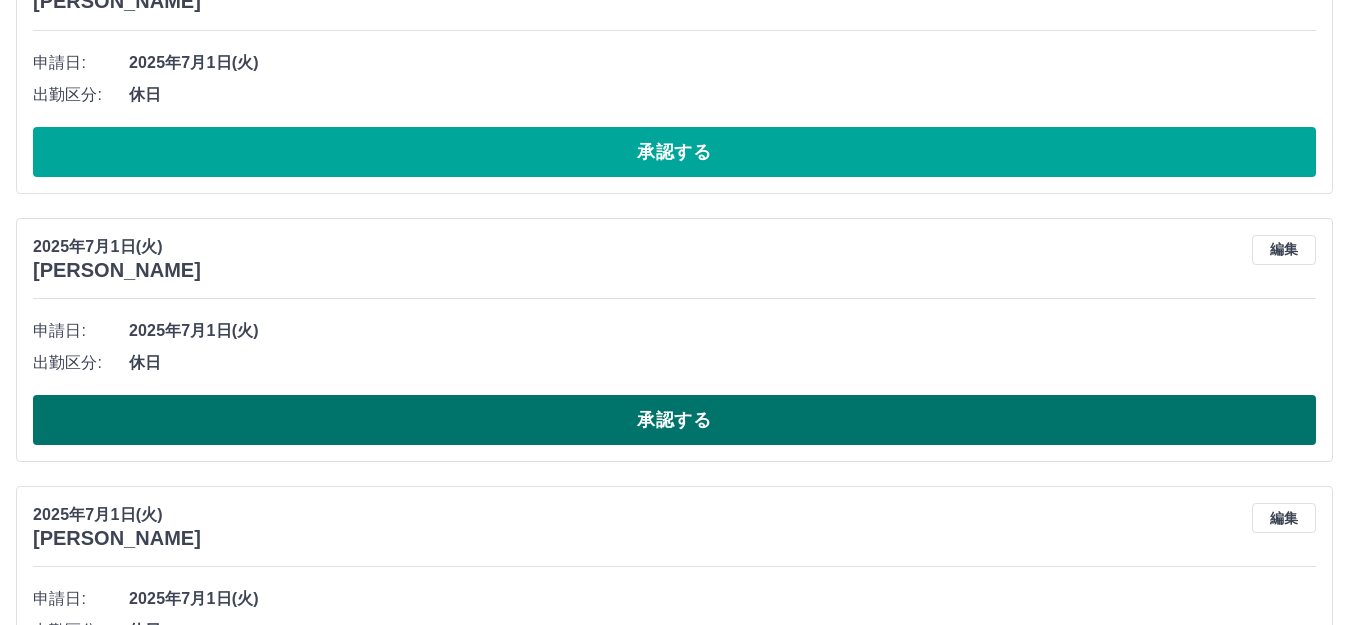click on "承認する" at bounding box center [674, 420] 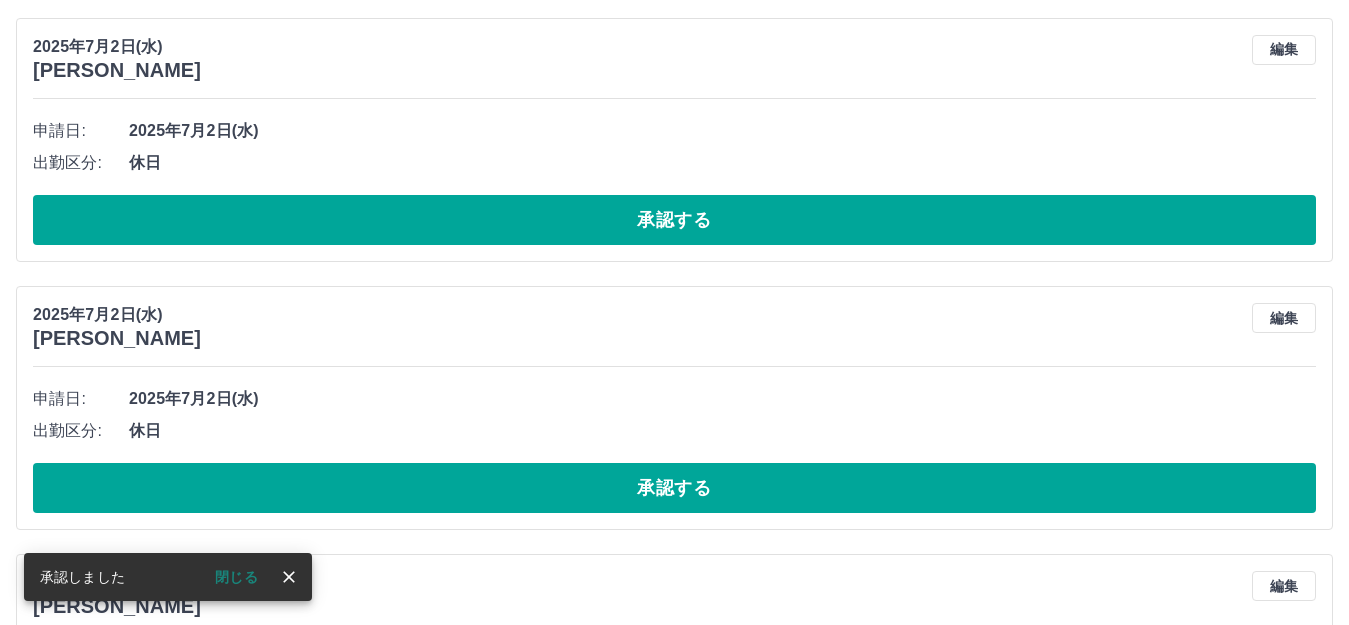 scroll, scrollTop: 254, scrollLeft: 0, axis: vertical 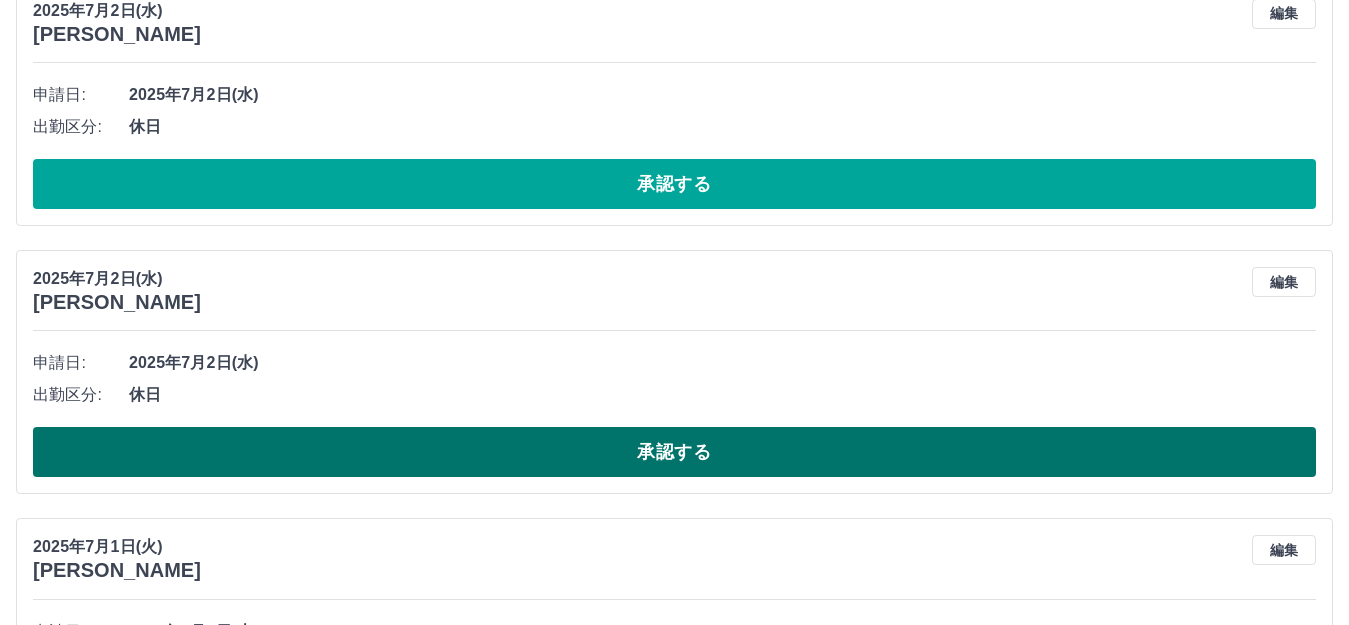 click on "承認する" at bounding box center (674, 452) 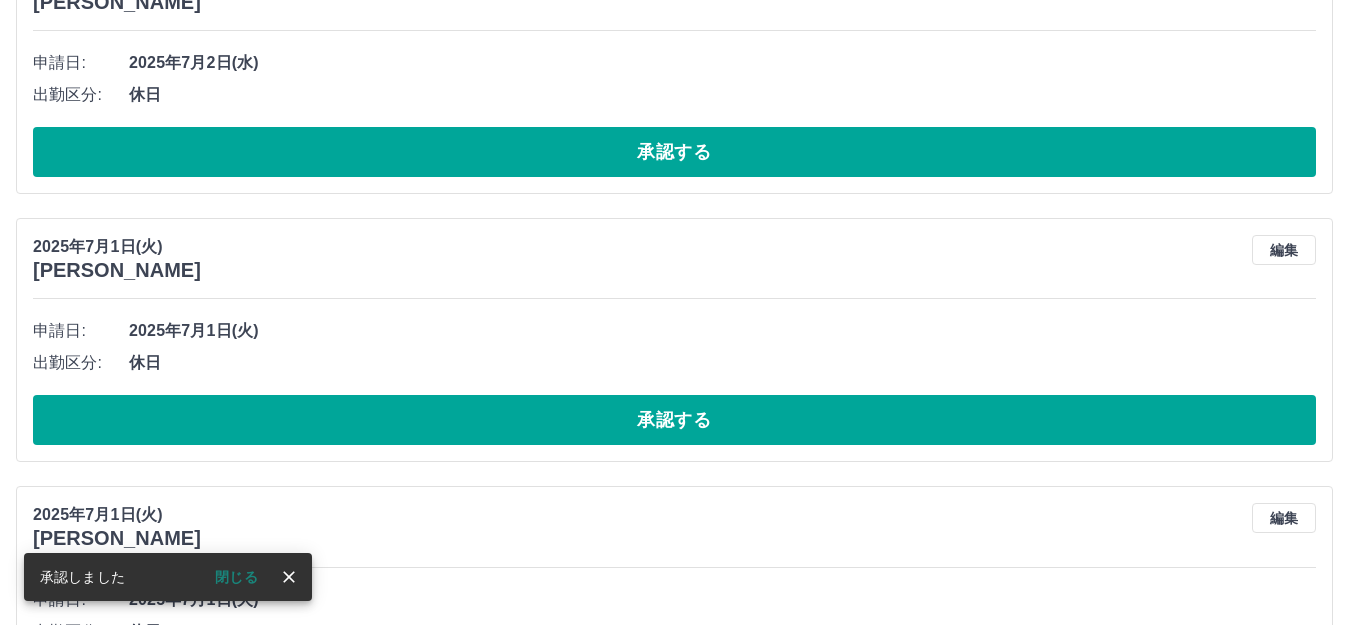scroll, scrollTop: 0, scrollLeft: 0, axis: both 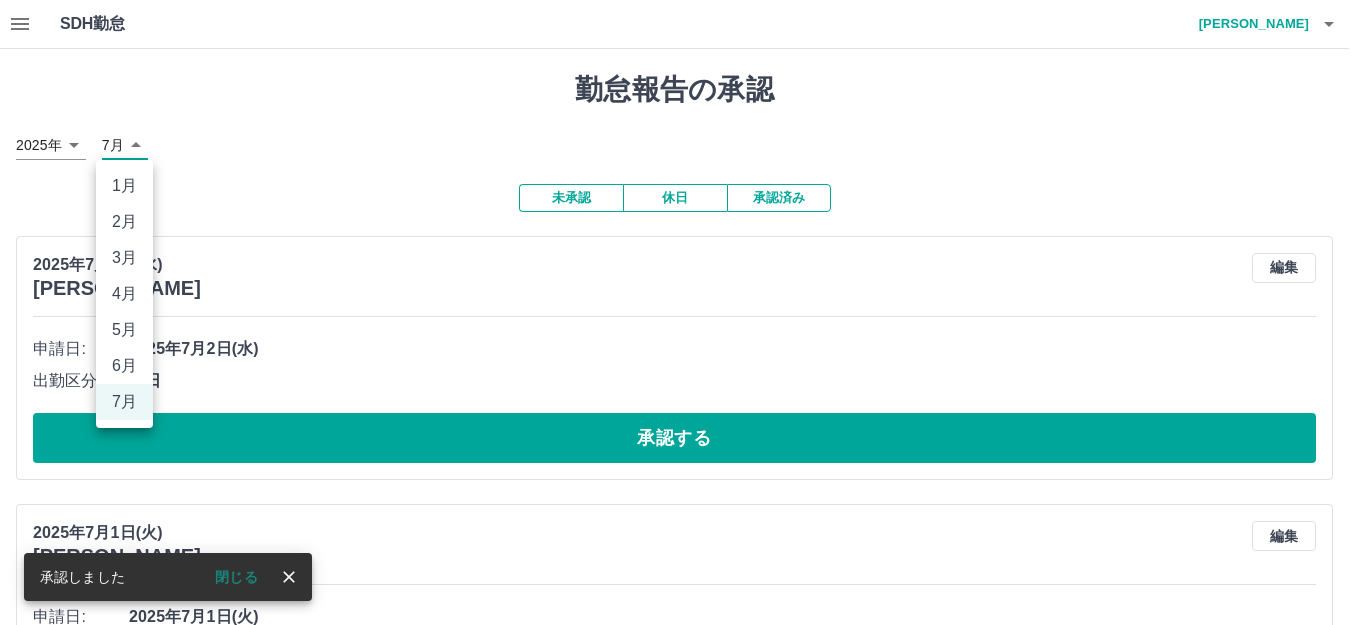 click on "SDH勤怠 大山　能魅 承認しました 閉じる 勤怠報告の承認 2025年 **** 7月 * 未承認 休日 承認済み 2025年7月2日(水) 白野　節子 編集 申請日: 2025年7月2日(水) 出勤区分: 休日 承認する 2025年7月1日(火) 三浦　純子 編集 申請日: 2025年7月1日(火) 出勤区分: 休日 承認する 2025年7月1日(火) サルーム　知佳子 編集 申請日: 2025年7月1日(火) 出勤区分: 休日 承認する 2025年7月1日(火) 松井　秋美 編集 申請日: 2025年7月1日(火) 出勤区分: 休日 承認する SDH勤怠 1月 2月 3月 4月 5月 6月 7月" at bounding box center (683, 654) 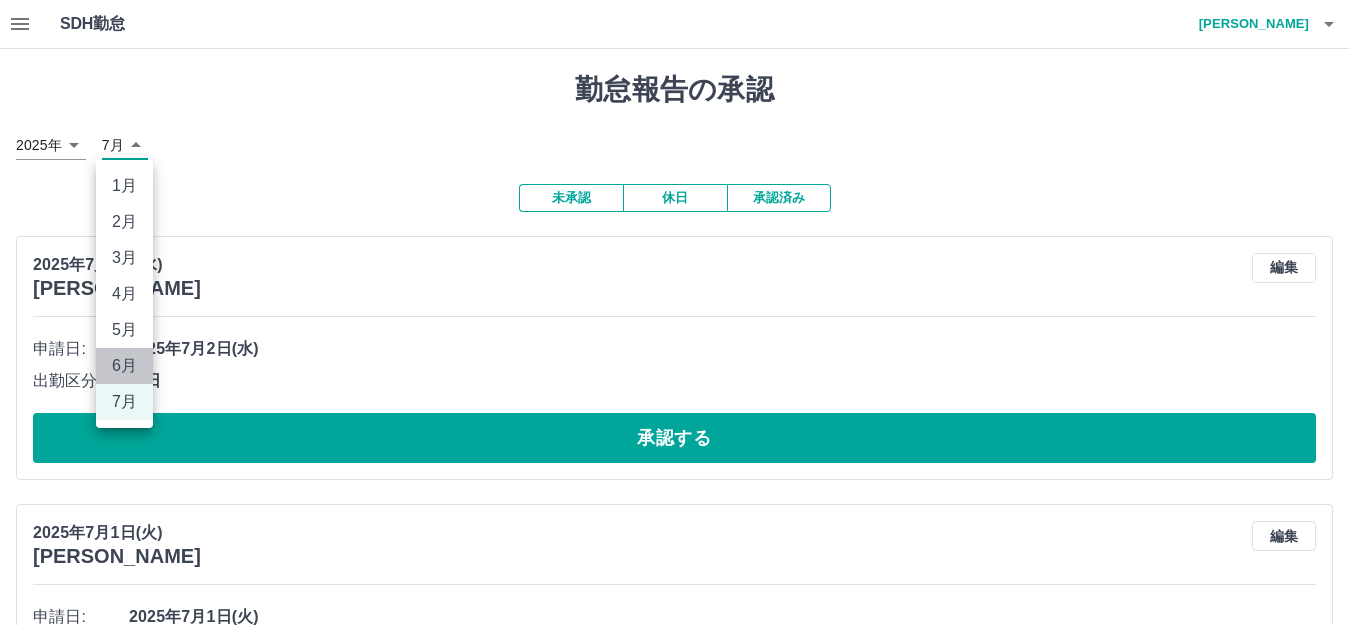 click on "6月" at bounding box center (124, 366) 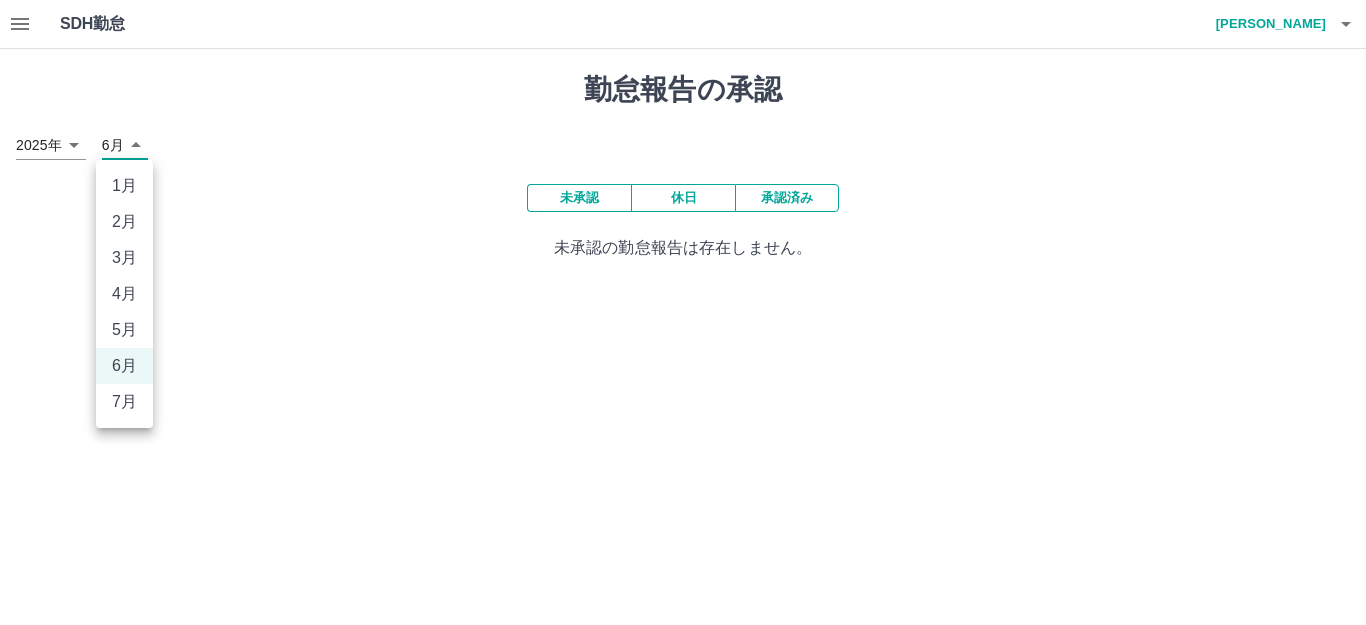 click on "SDH勤怠 大山　能魅 勤怠報告の承認 2025年 **** 6月 * 未承認 休日 承認済み 未承認の勤怠報告は存在しません。 SDH勤怠 1月 2月 3月 4月 5月 6月 7月" at bounding box center [683, 142] 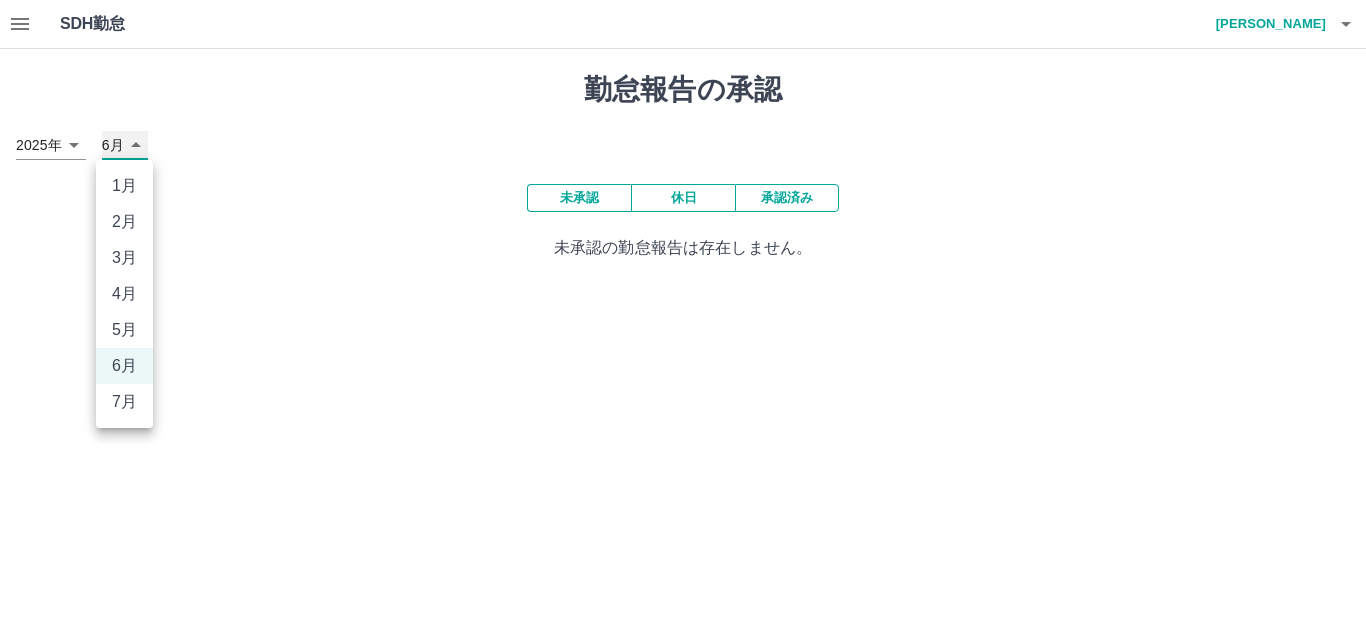 type on "*" 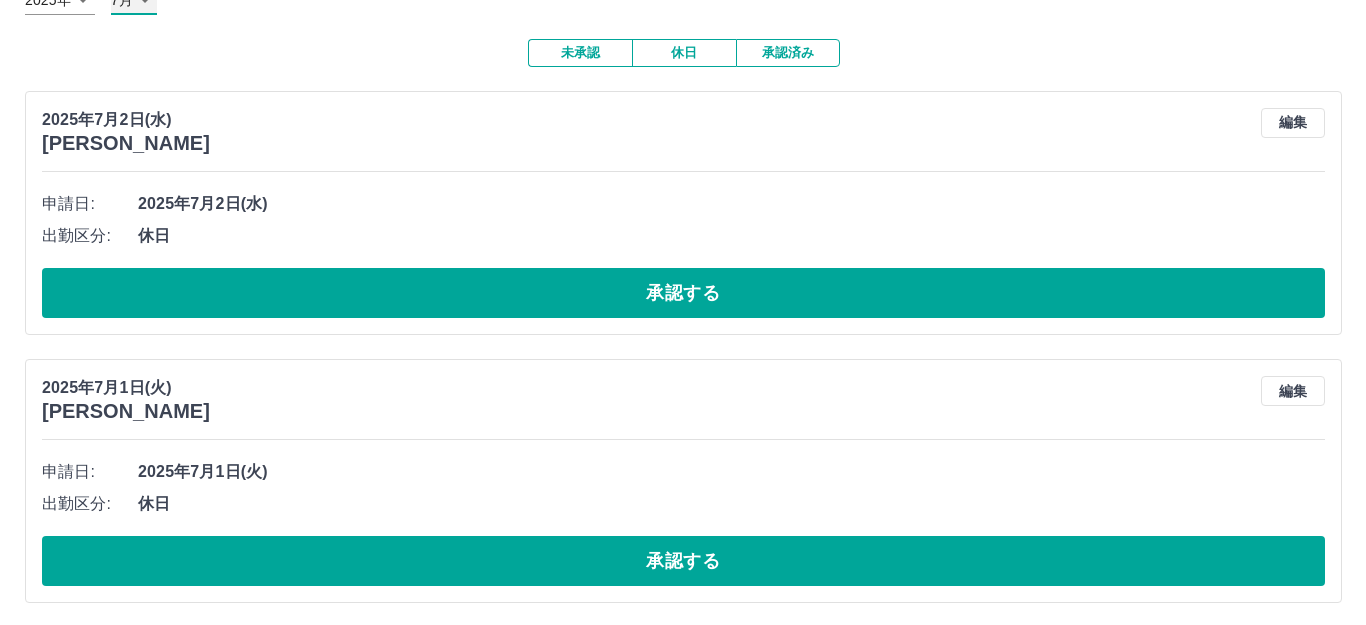 scroll, scrollTop: 0, scrollLeft: 0, axis: both 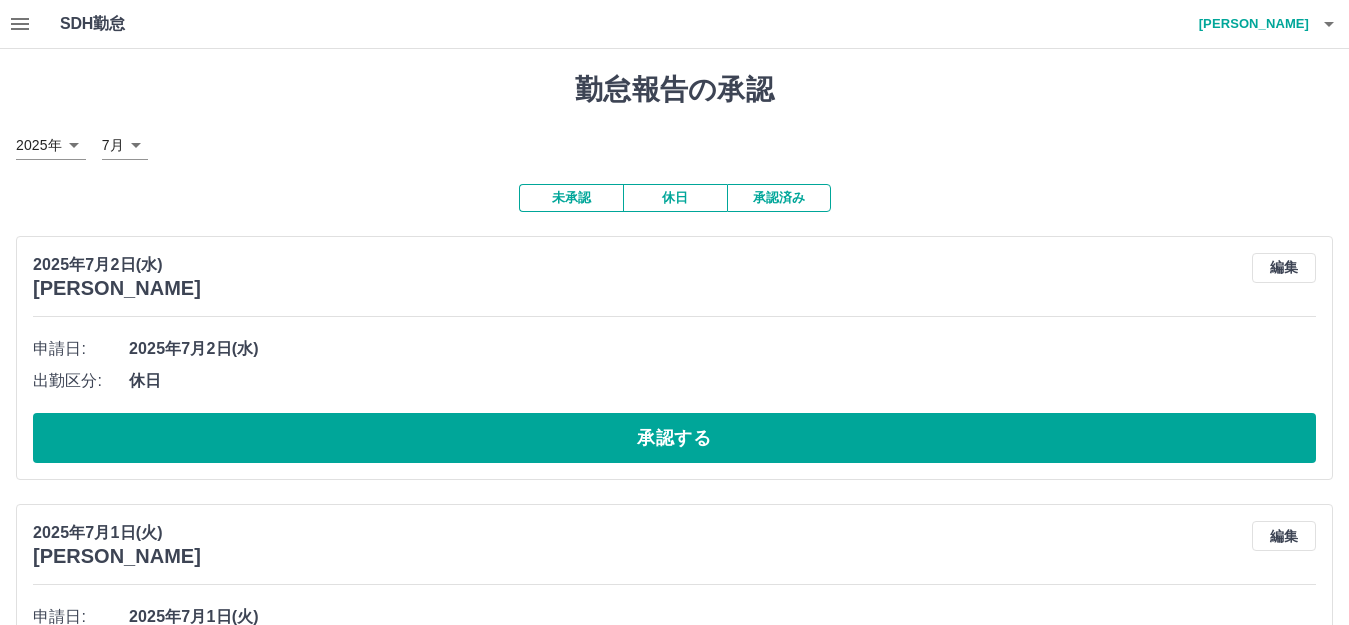 click on "大山　能魅" at bounding box center (1249, 24) 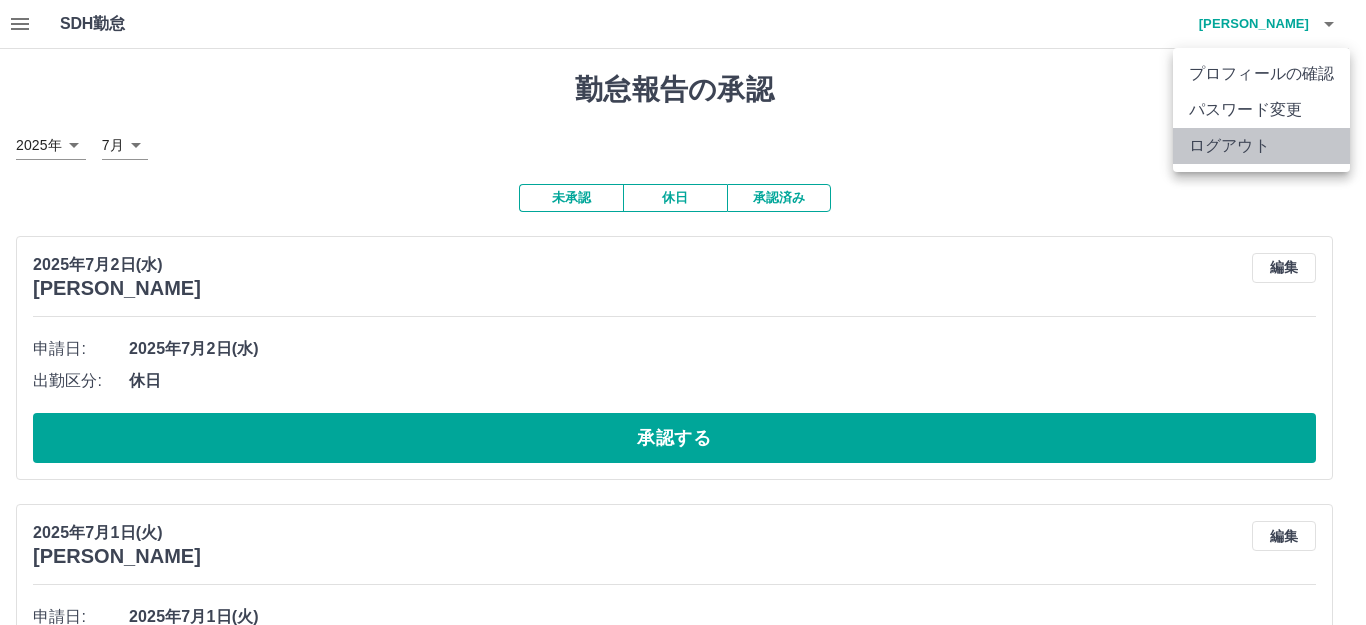 click on "ログアウト" at bounding box center (1261, 146) 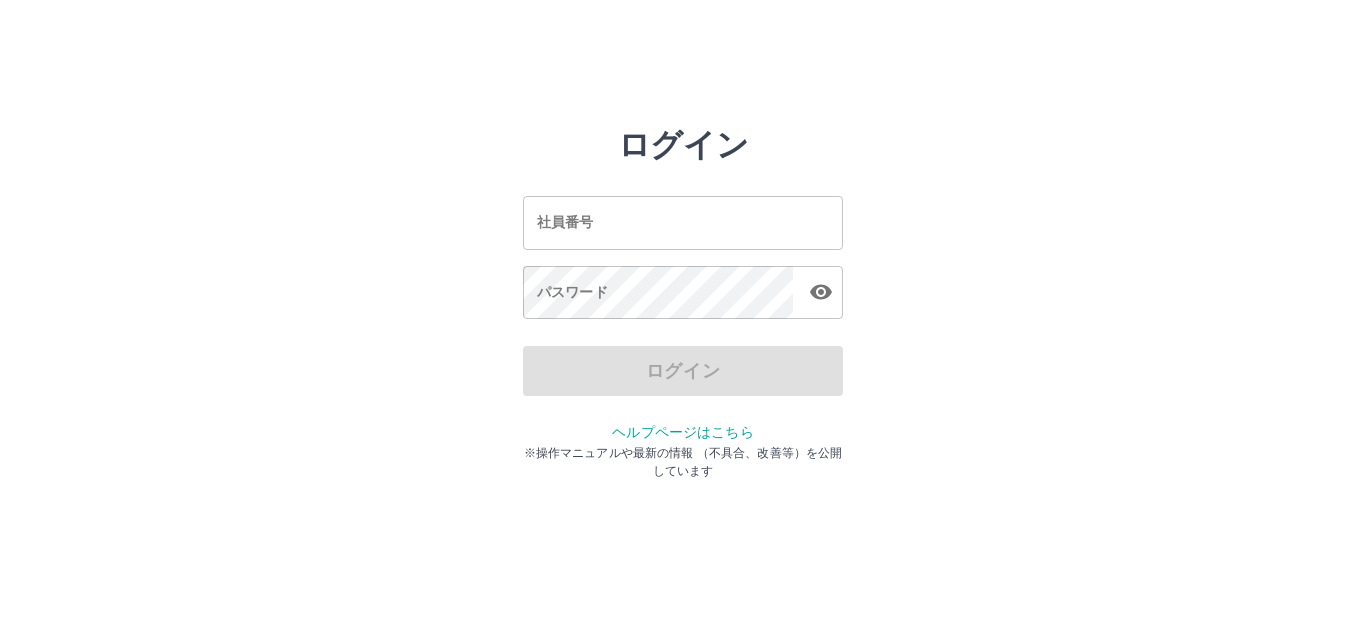 scroll, scrollTop: 0, scrollLeft: 0, axis: both 